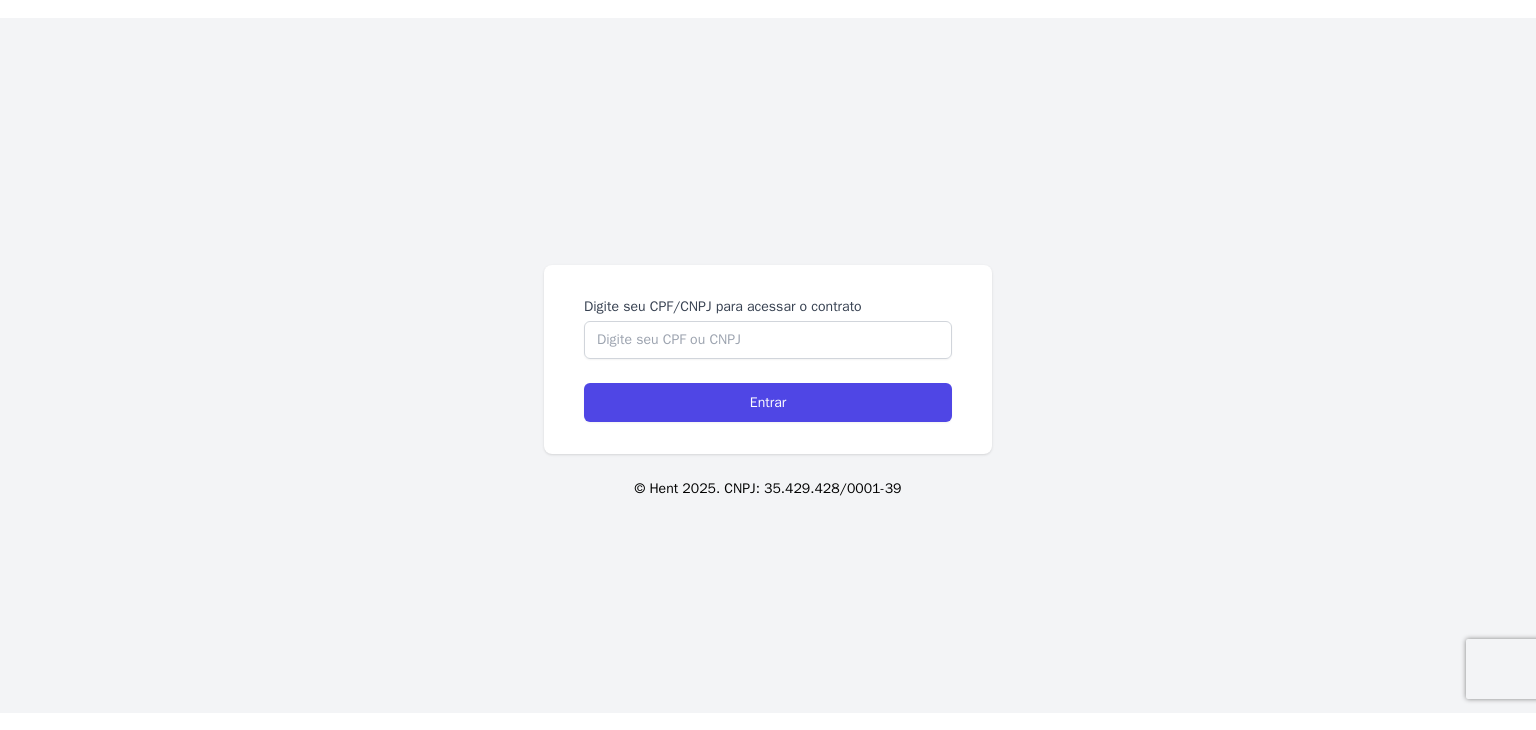 scroll, scrollTop: 0, scrollLeft: 0, axis: both 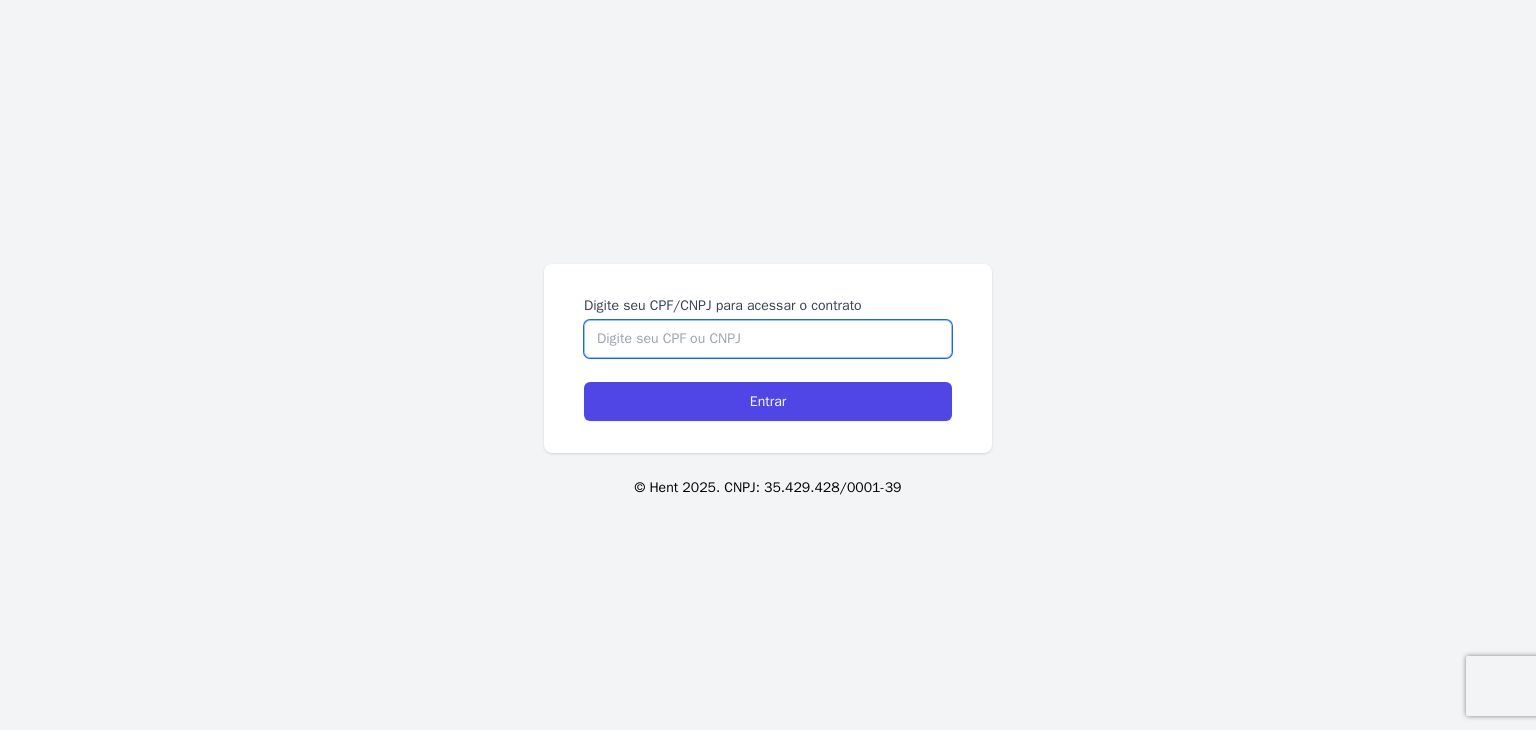 click on "Digite seu CPF/CNPJ para acessar o contrato" at bounding box center (768, 339) 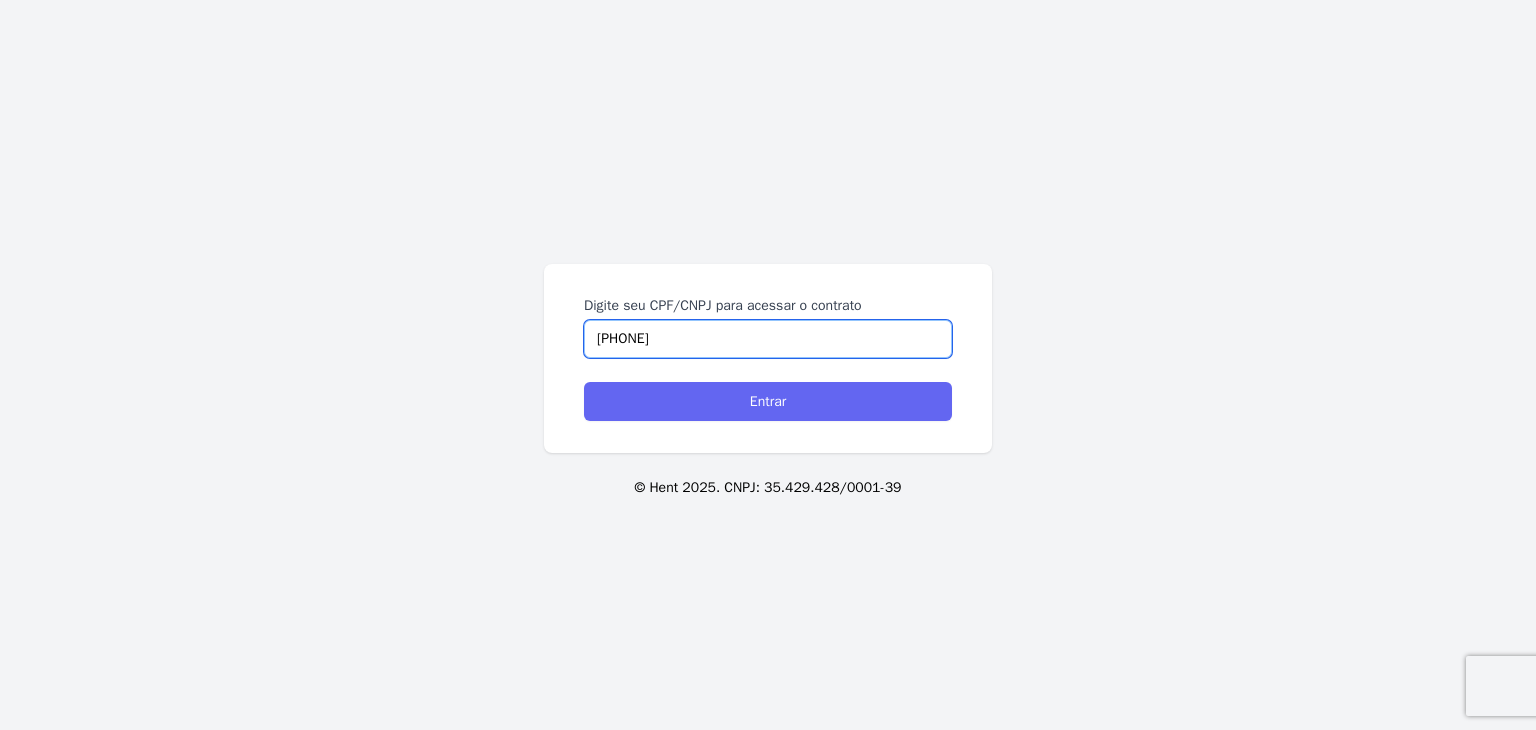 type on "570.278.178-37" 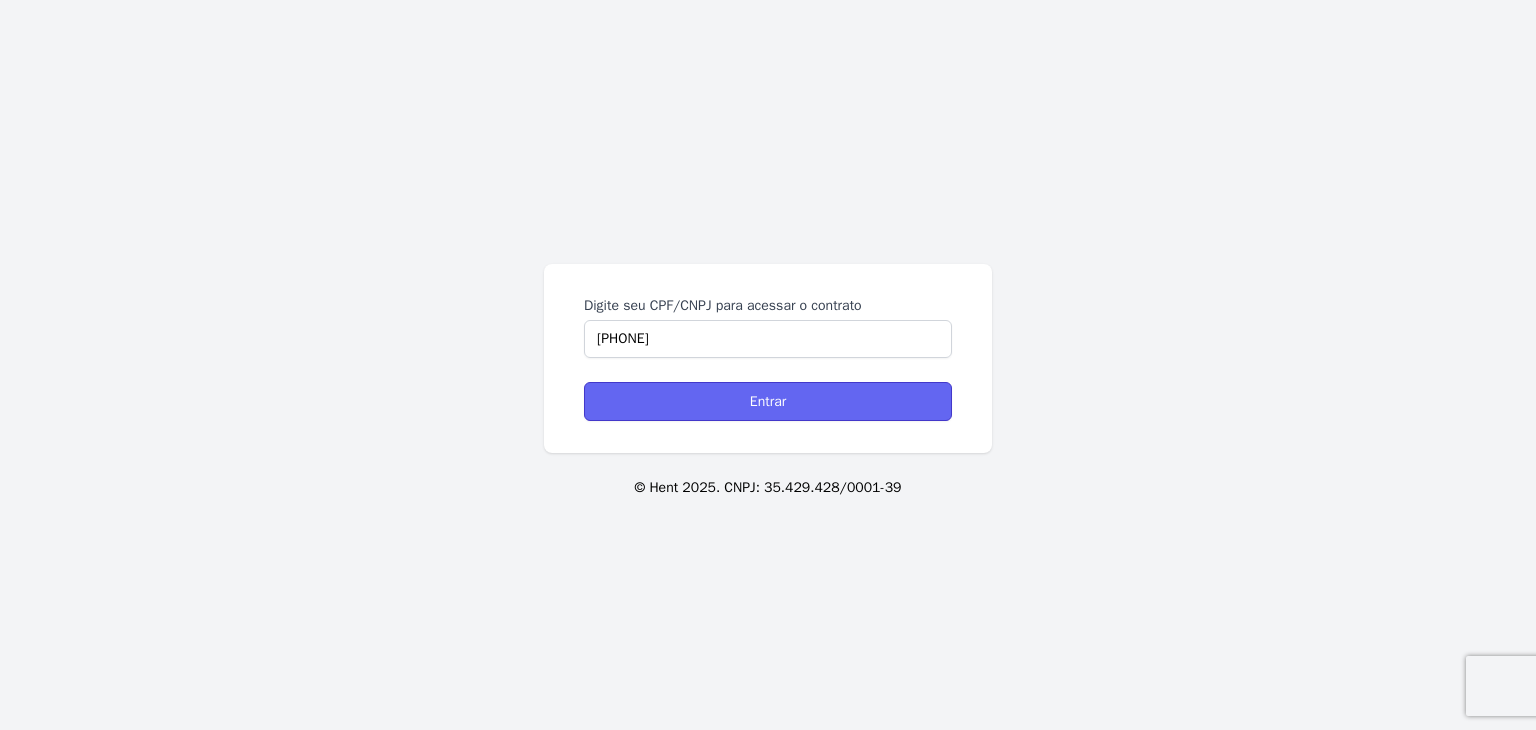 click on "Entrar" at bounding box center (768, 401) 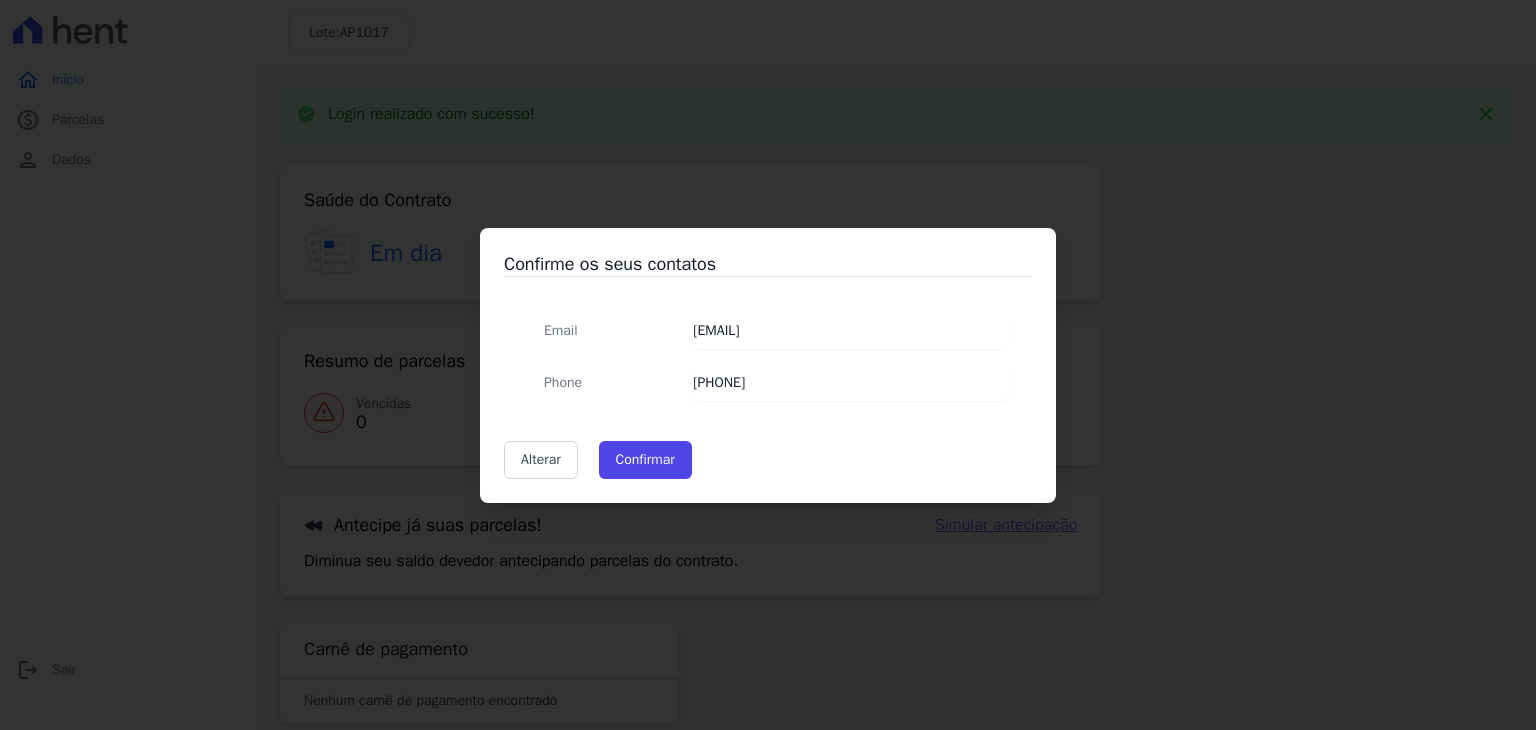 scroll, scrollTop: 0, scrollLeft: 0, axis: both 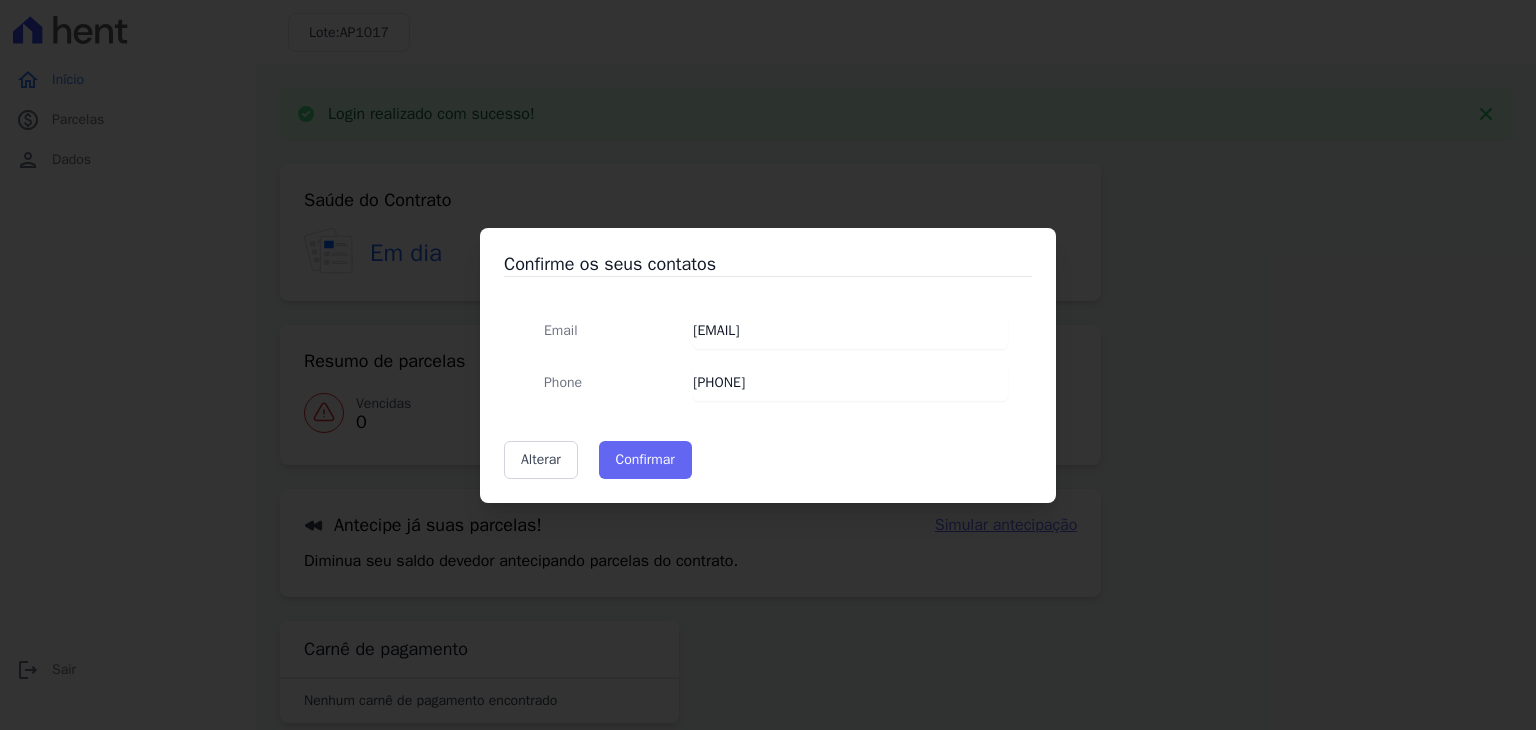 drag, startPoint x: 688, startPoint y: 437, endPoint x: 669, endPoint y: 456, distance: 26.870058 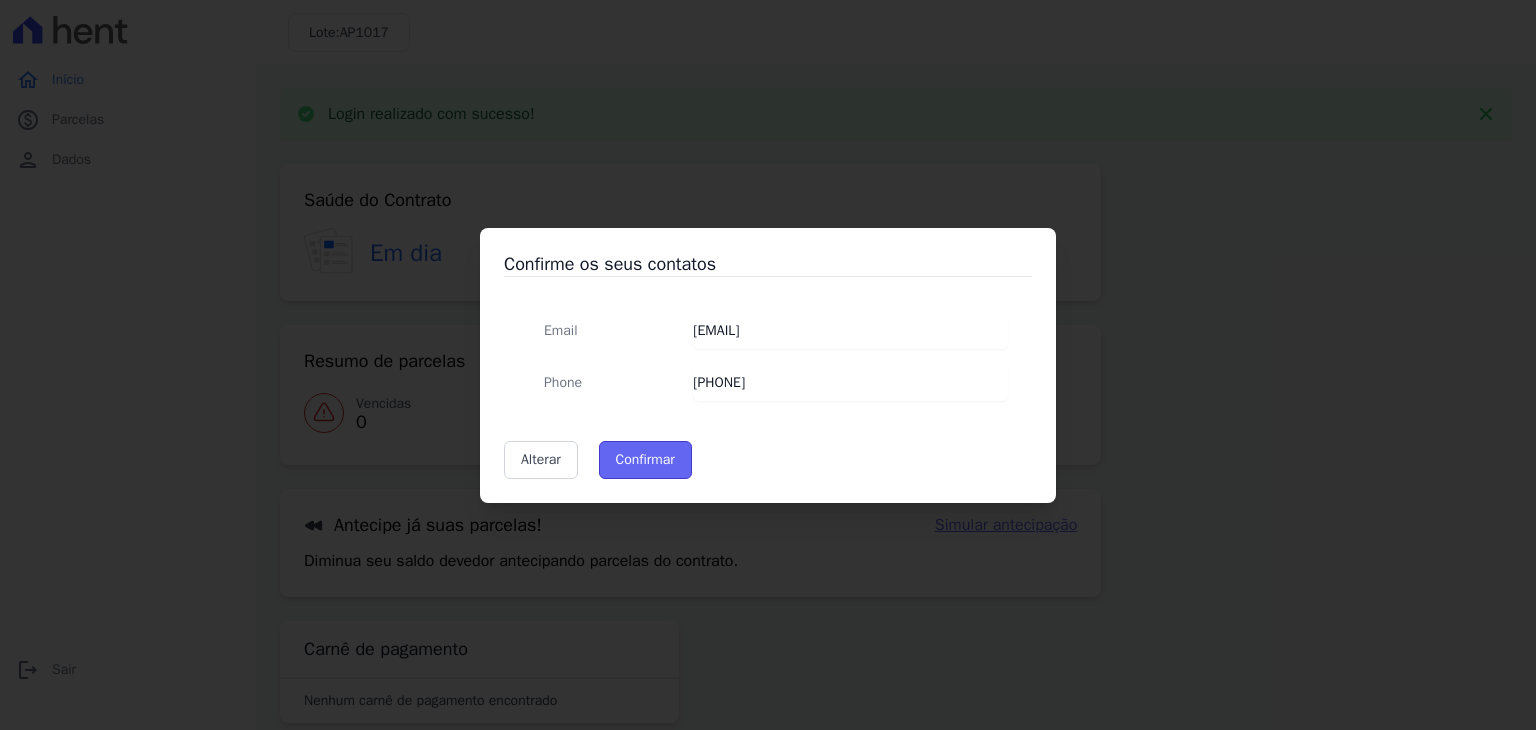 click on "Confirmar" at bounding box center [645, 460] 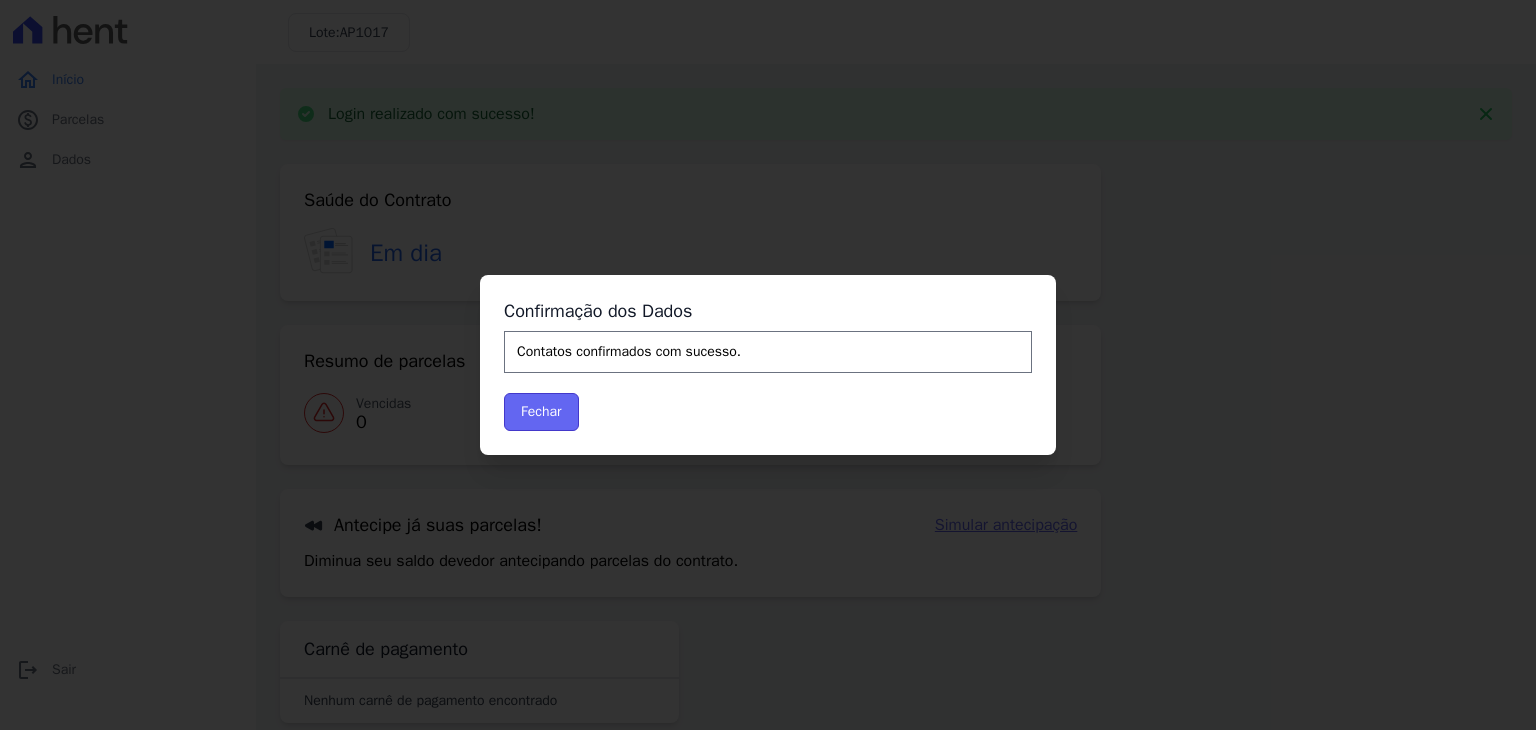 click on "Fechar" at bounding box center [541, 412] 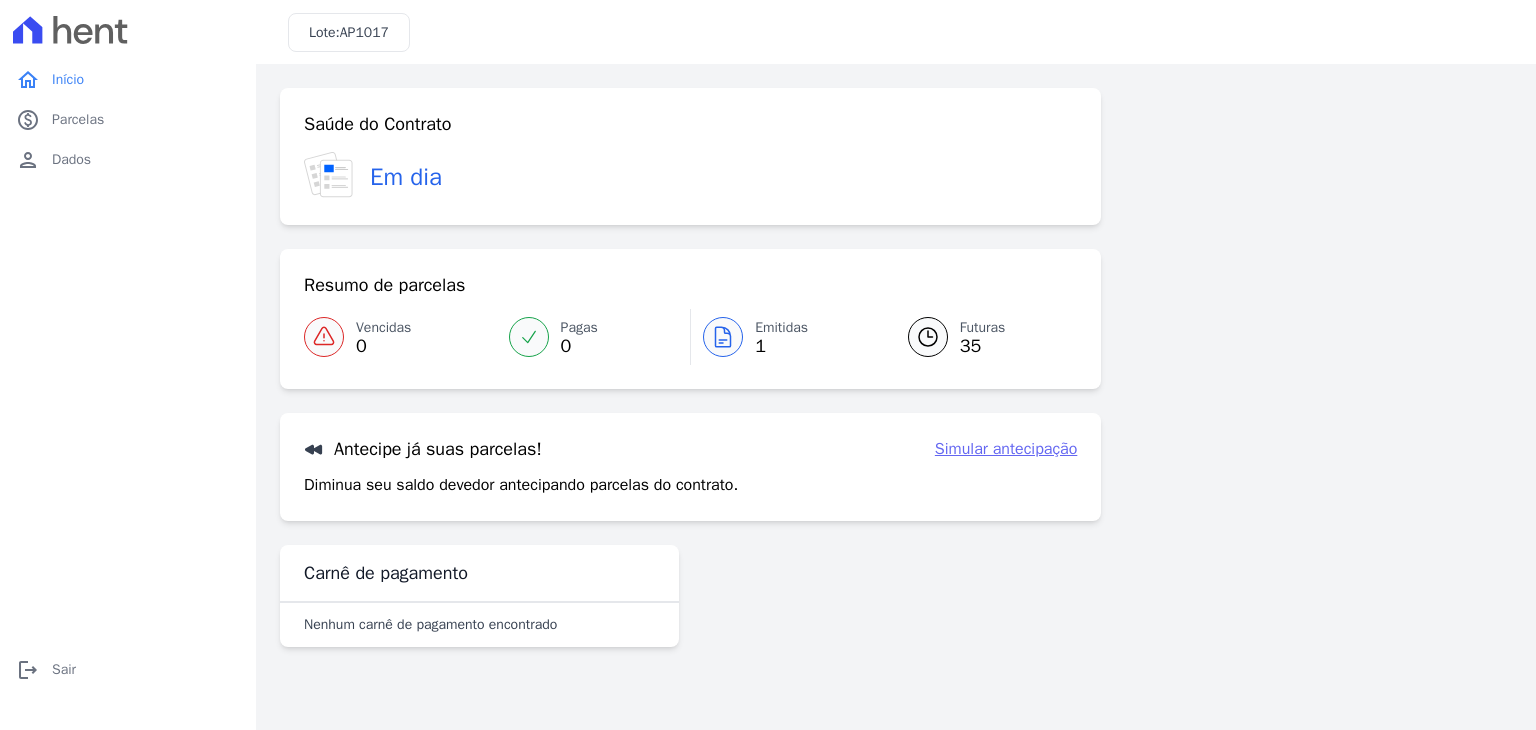 scroll, scrollTop: 0, scrollLeft: 0, axis: both 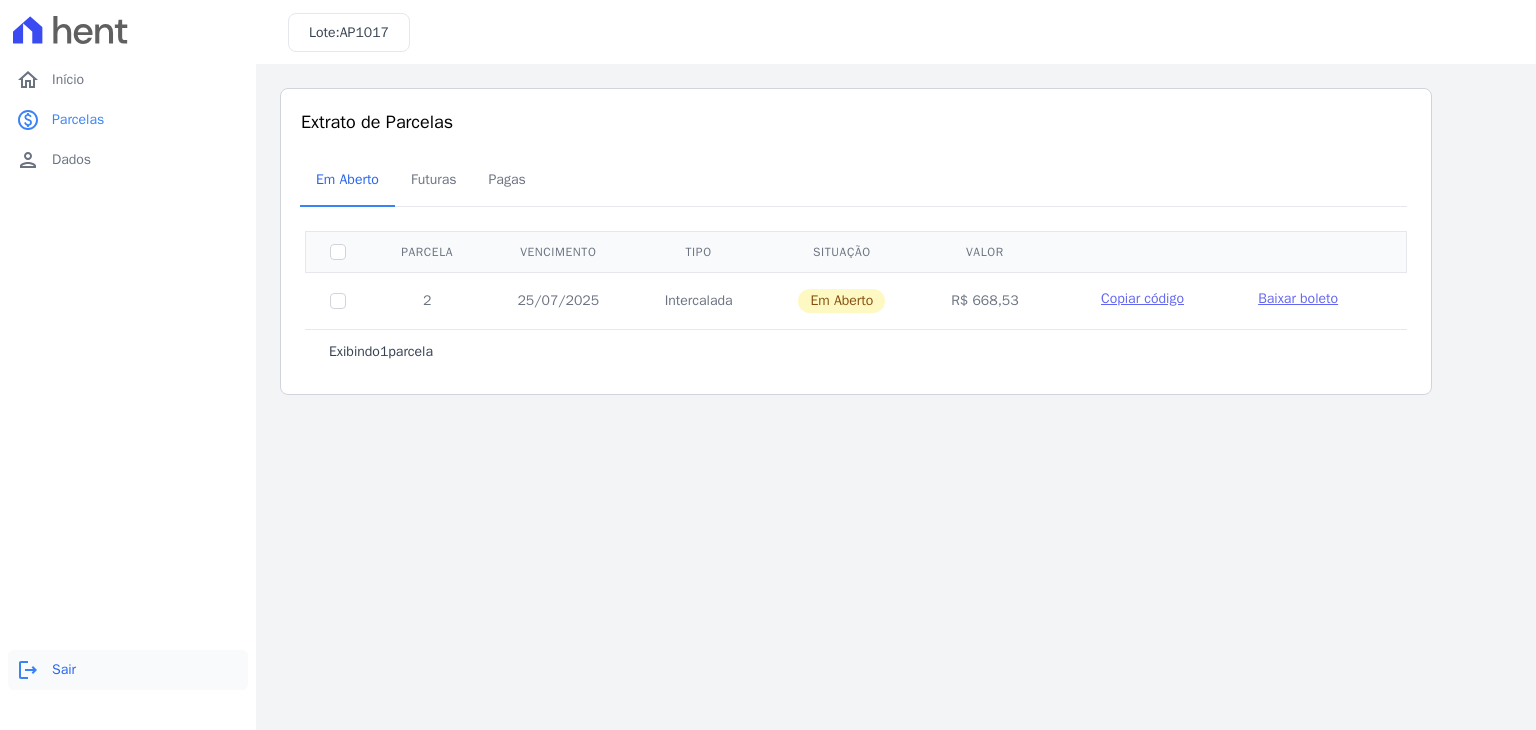 click on "logout Sair" at bounding box center (128, 670) 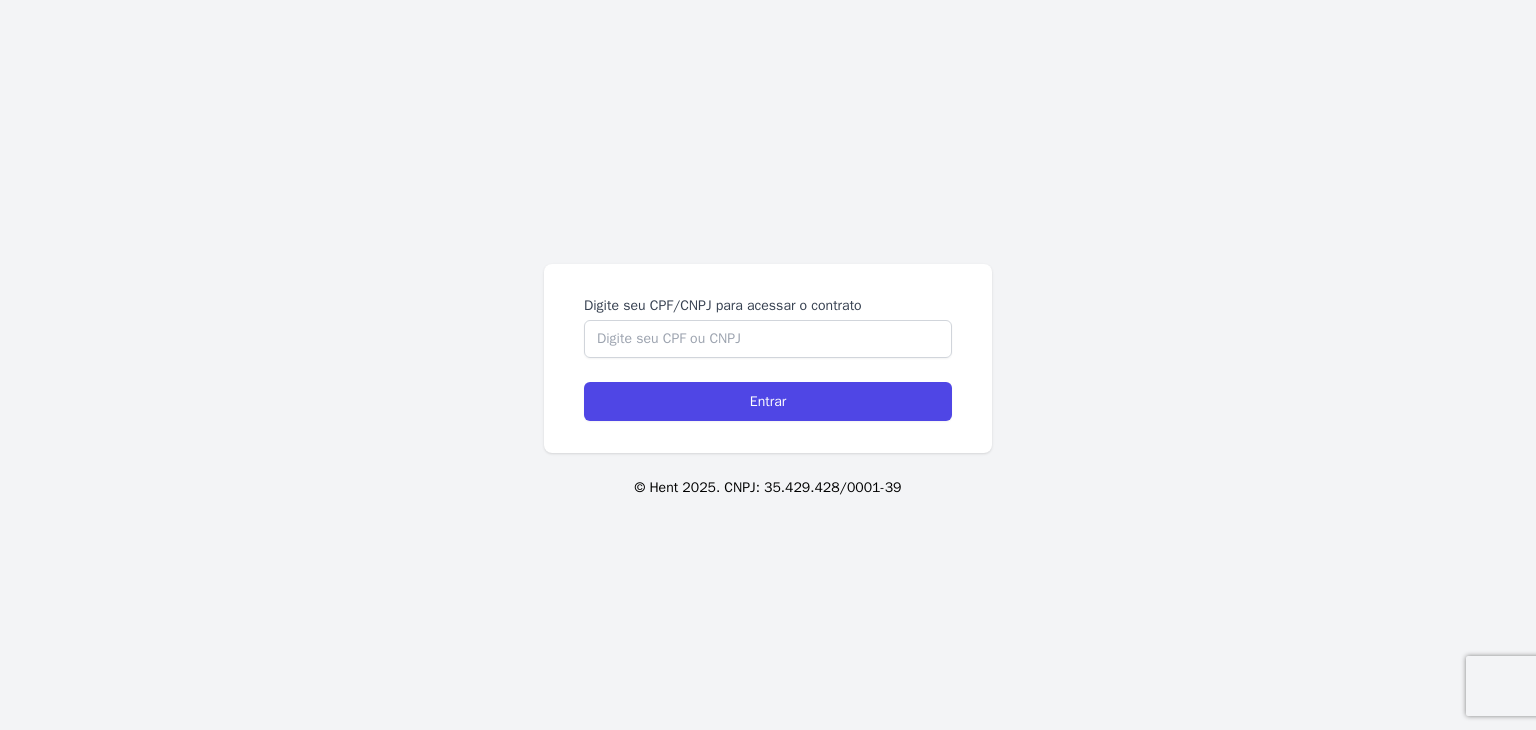 scroll, scrollTop: 0, scrollLeft: 0, axis: both 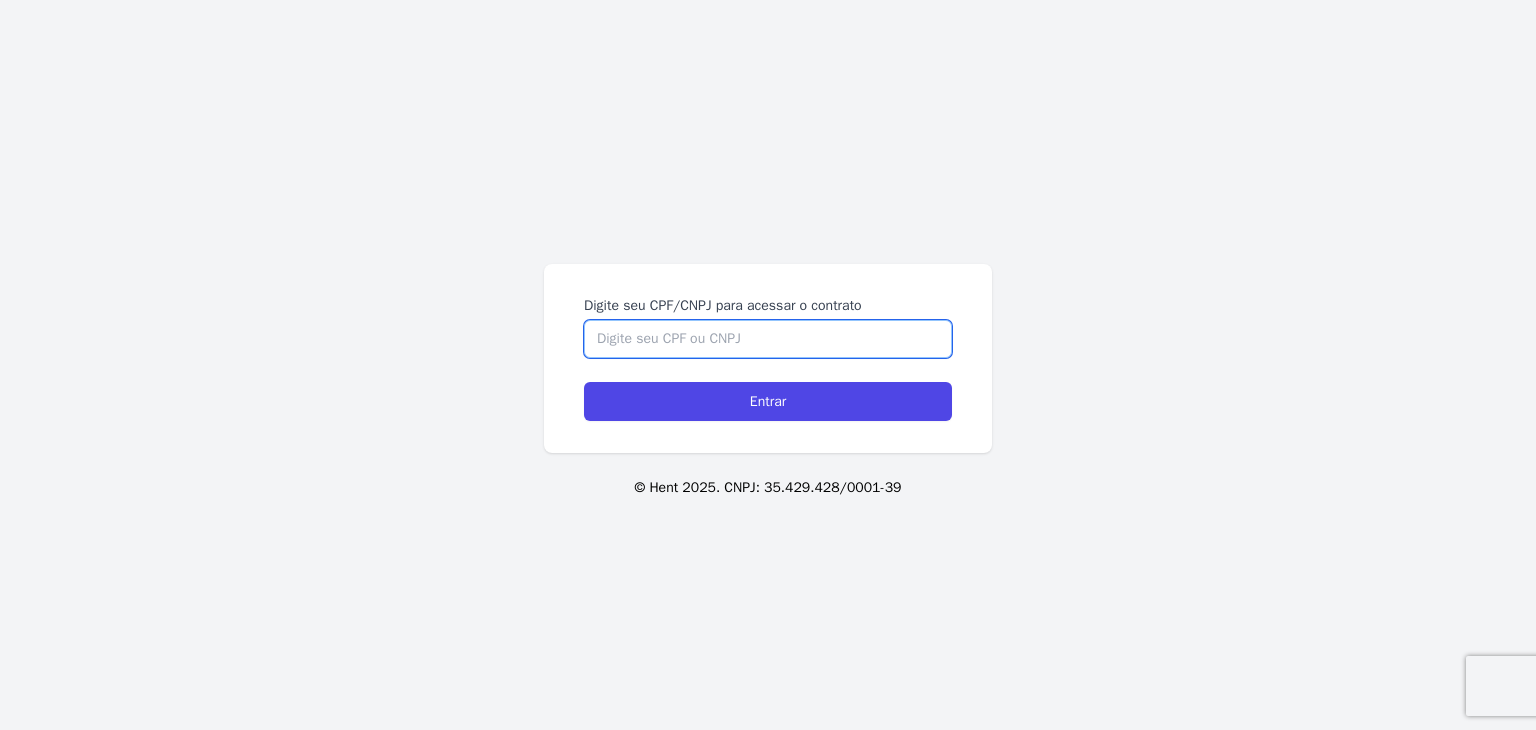 click on "Digite seu CPF/CNPJ para acessar o contrato" at bounding box center (768, 339) 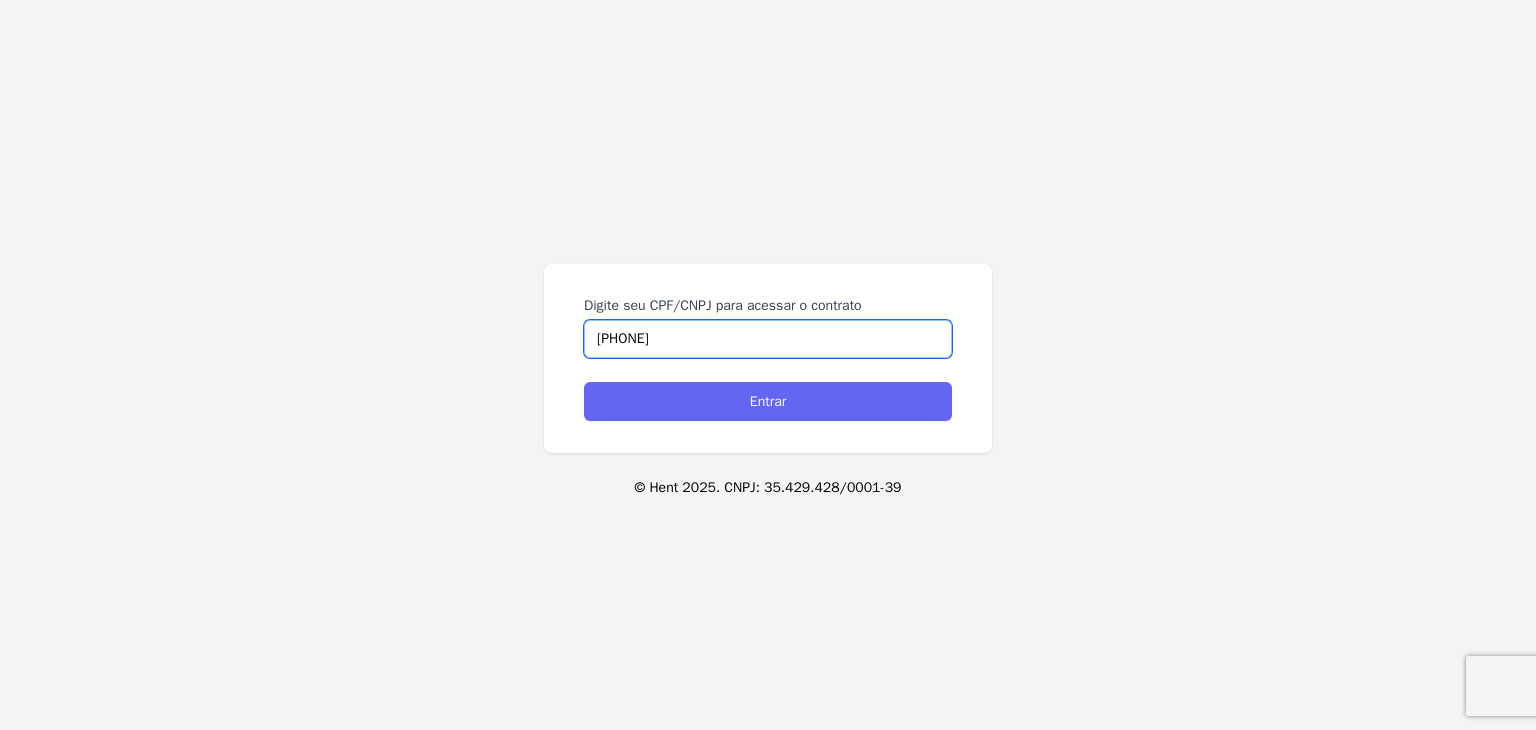 type on "389.446.208-65" 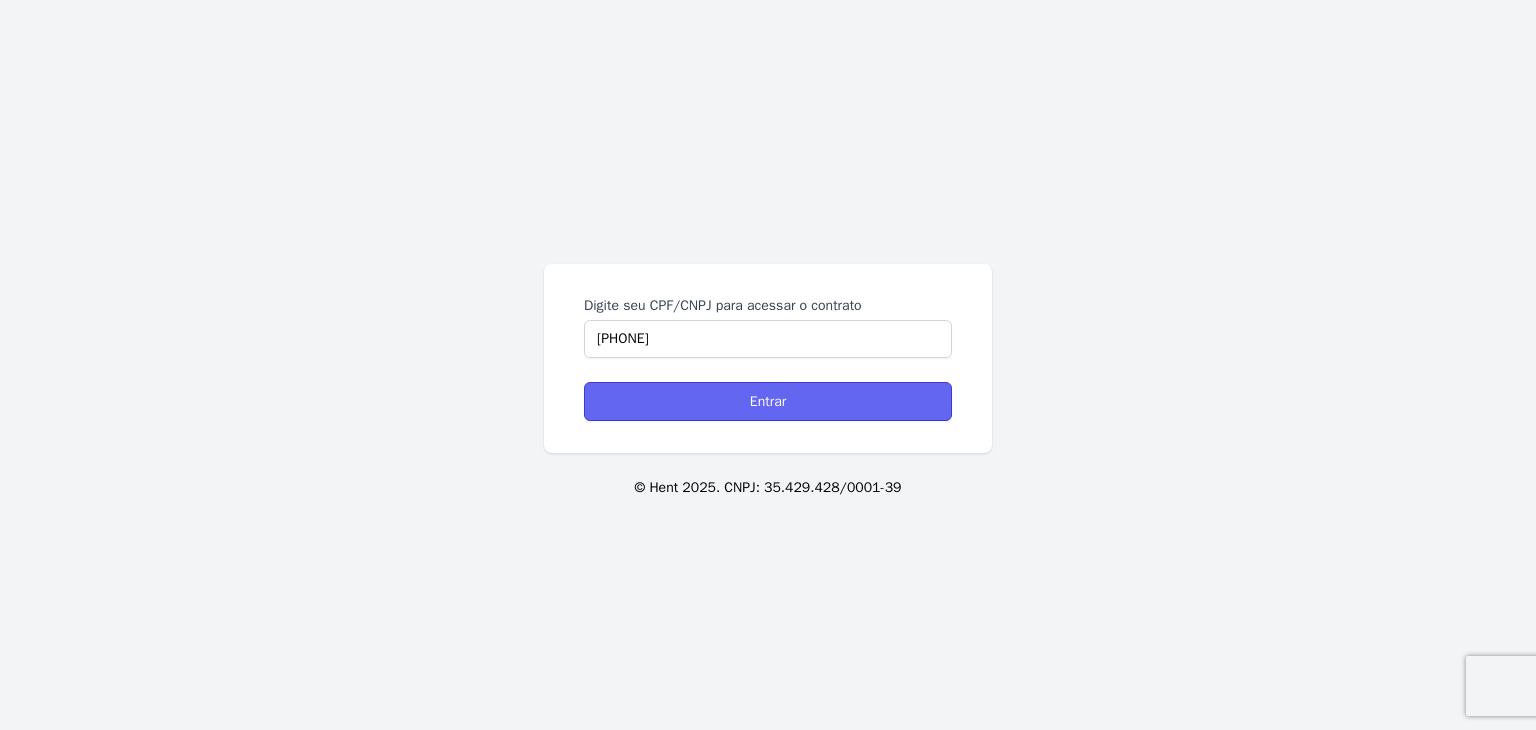 click on "Entrar" at bounding box center [768, 401] 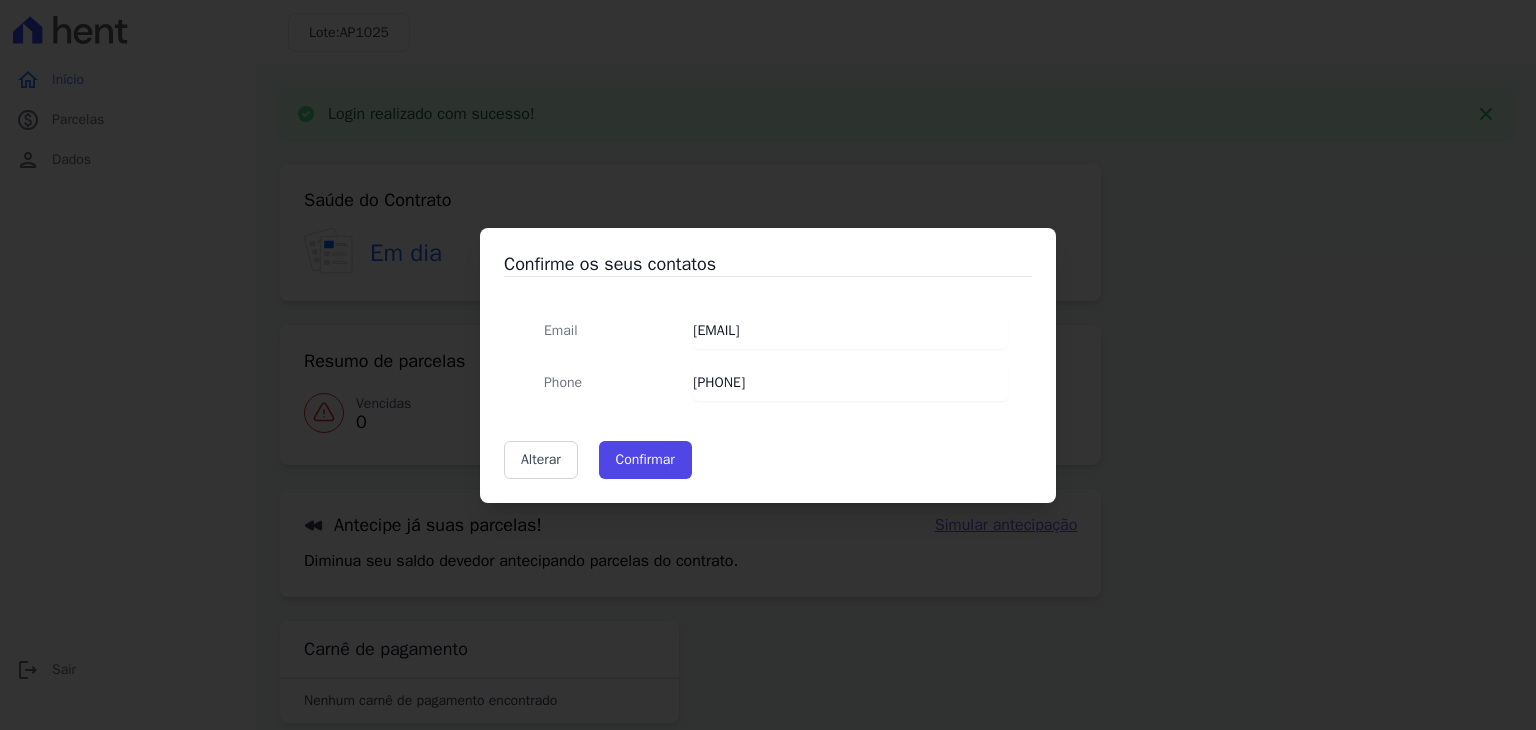 scroll, scrollTop: 0, scrollLeft: 0, axis: both 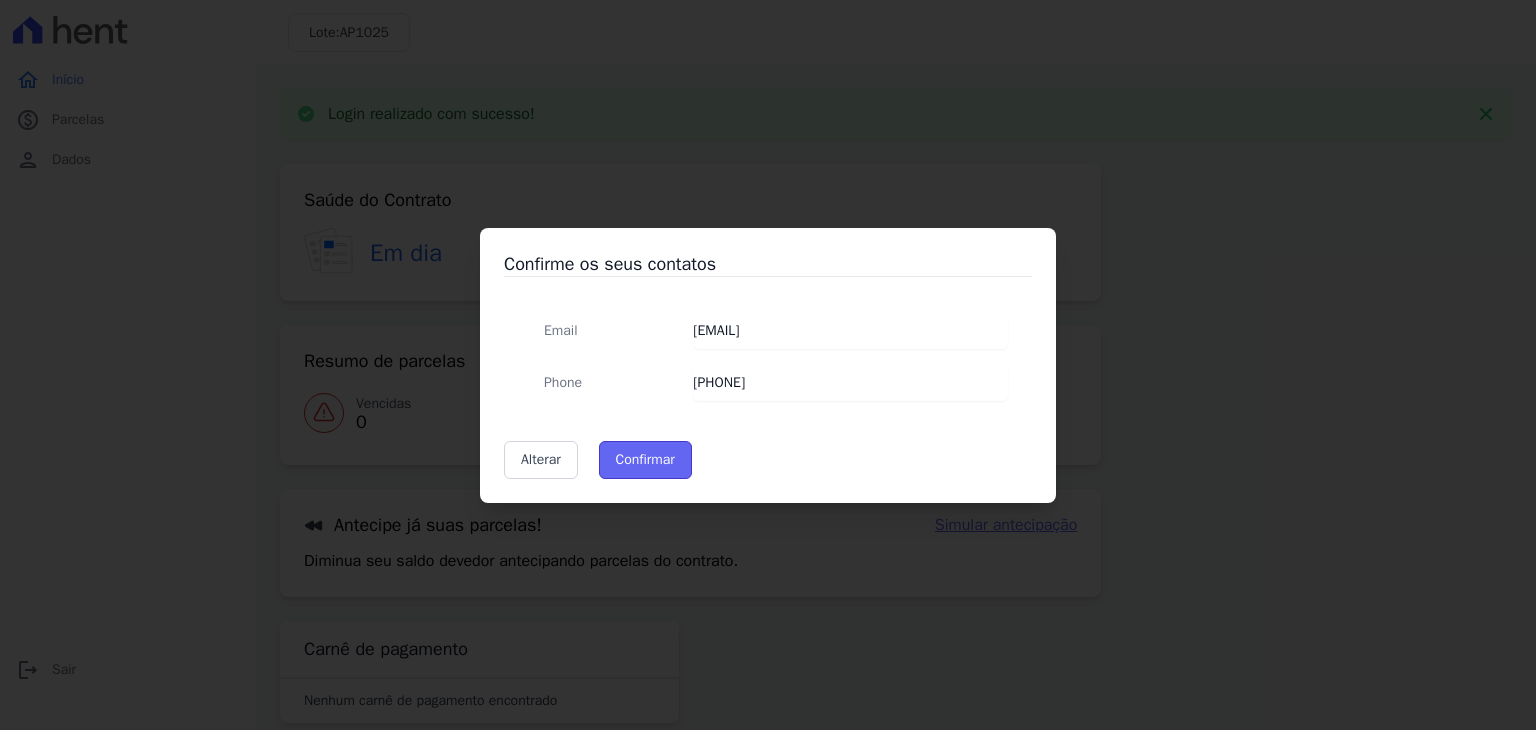 click on "Confirmar" at bounding box center [645, 460] 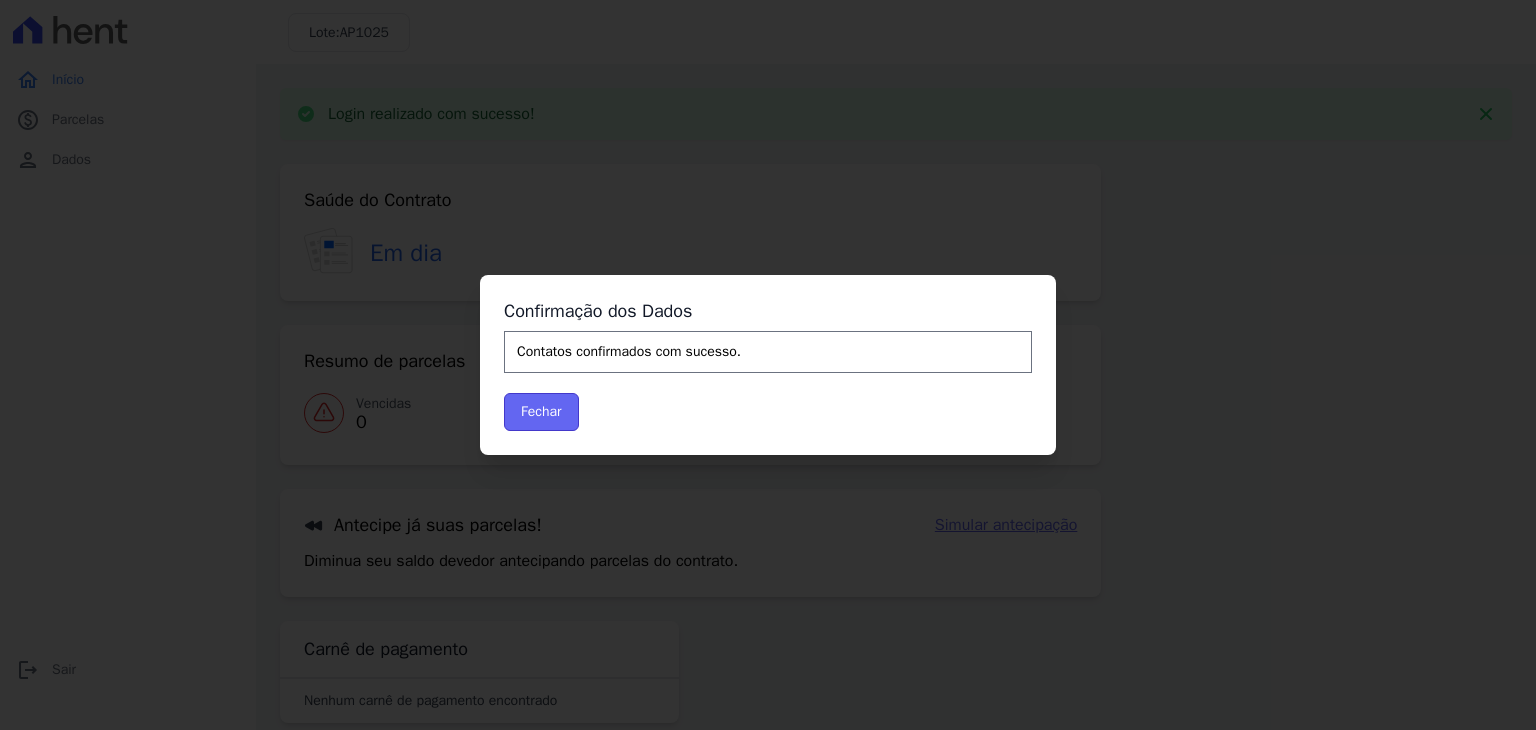 click on "Fechar" at bounding box center (541, 412) 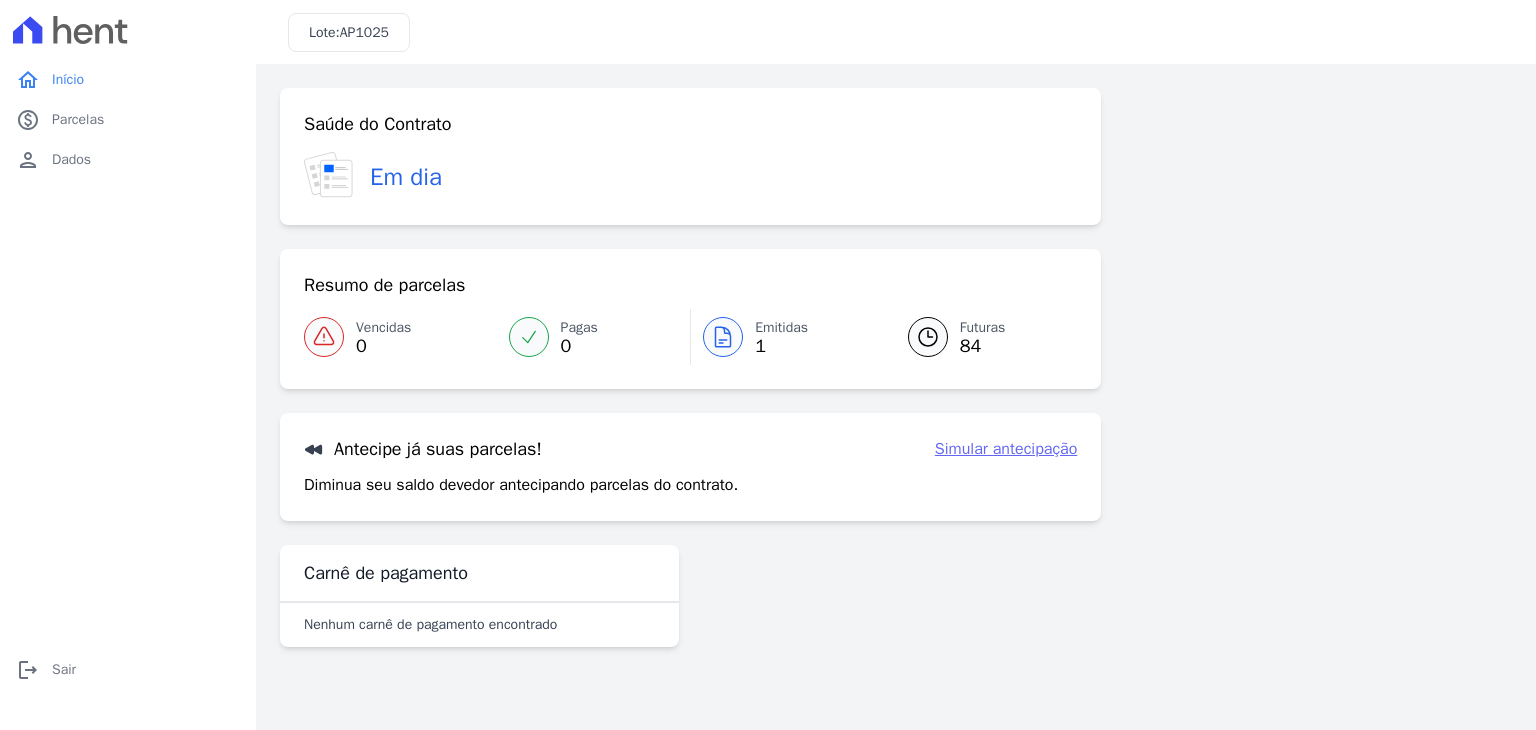 scroll, scrollTop: 0, scrollLeft: 0, axis: both 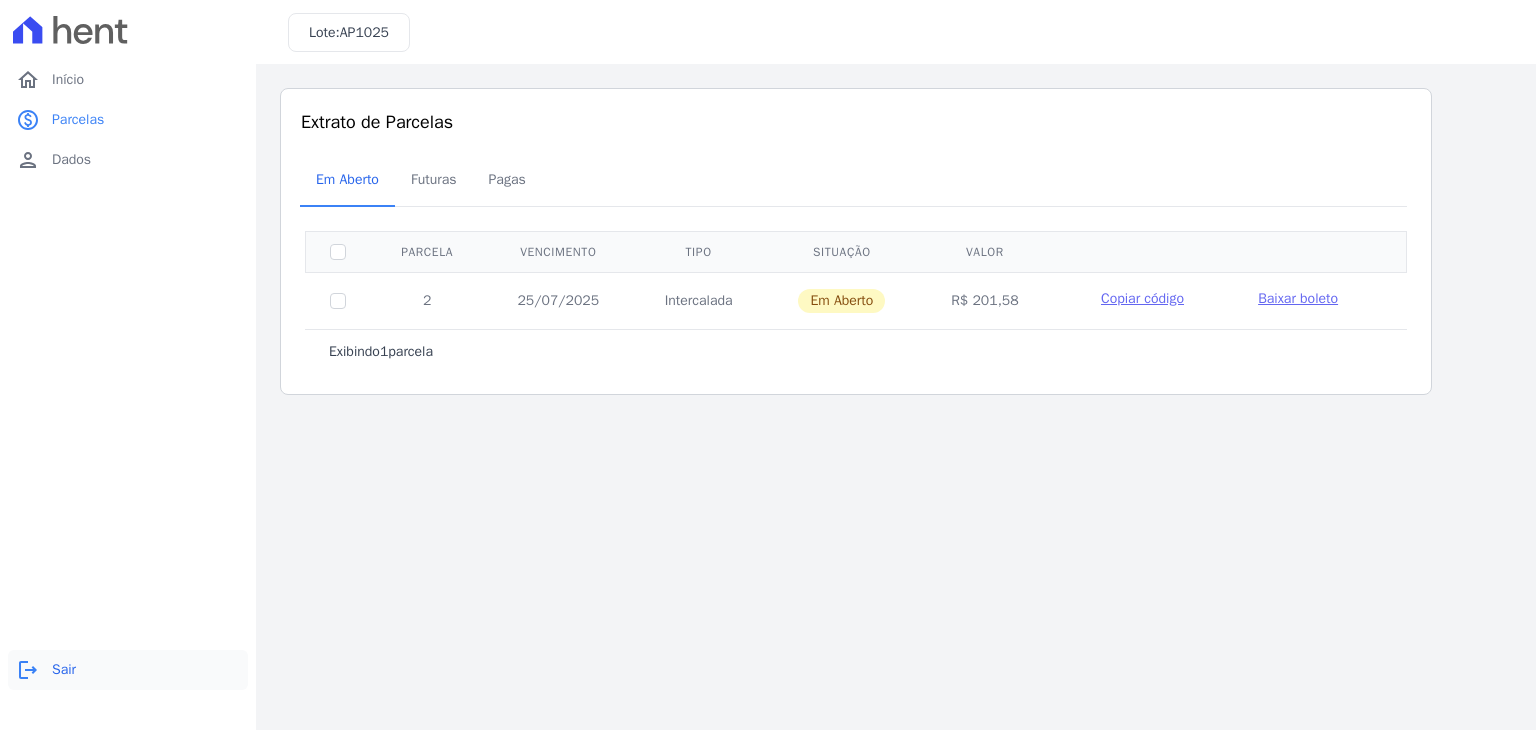 click on "logout Sair" at bounding box center (128, 670) 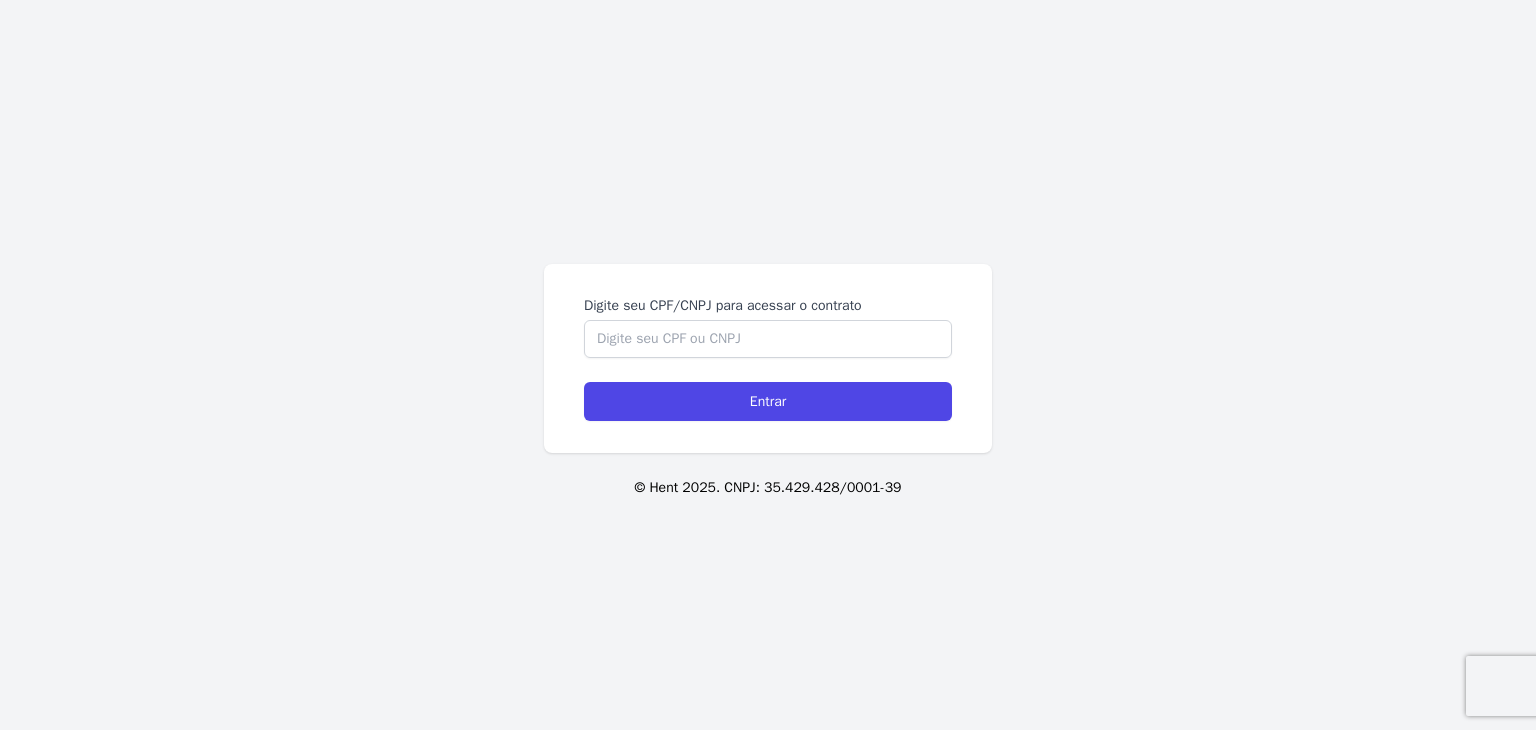 scroll, scrollTop: 0, scrollLeft: 0, axis: both 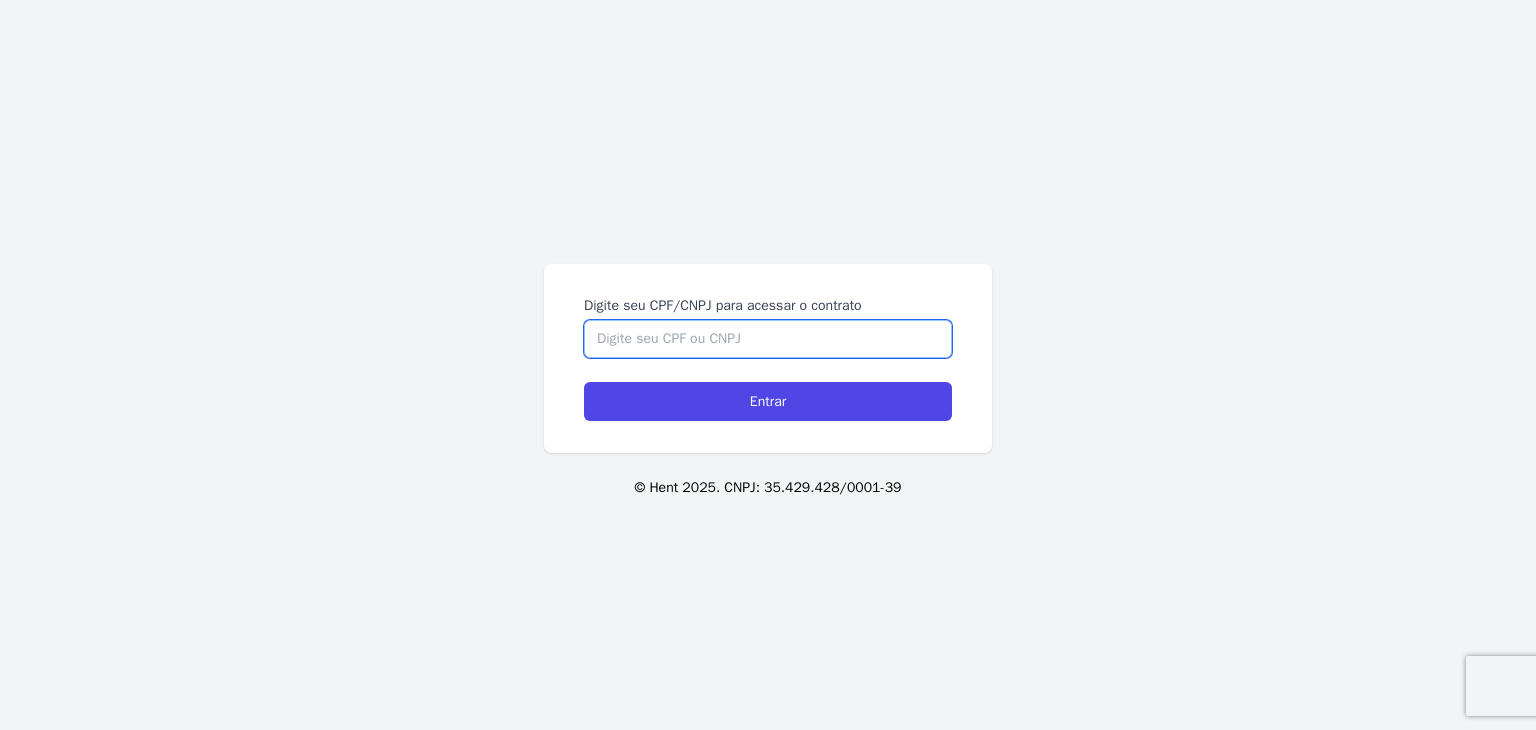 click on "Digite seu CPF/CNPJ para acessar o contrato" at bounding box center (768, 339) 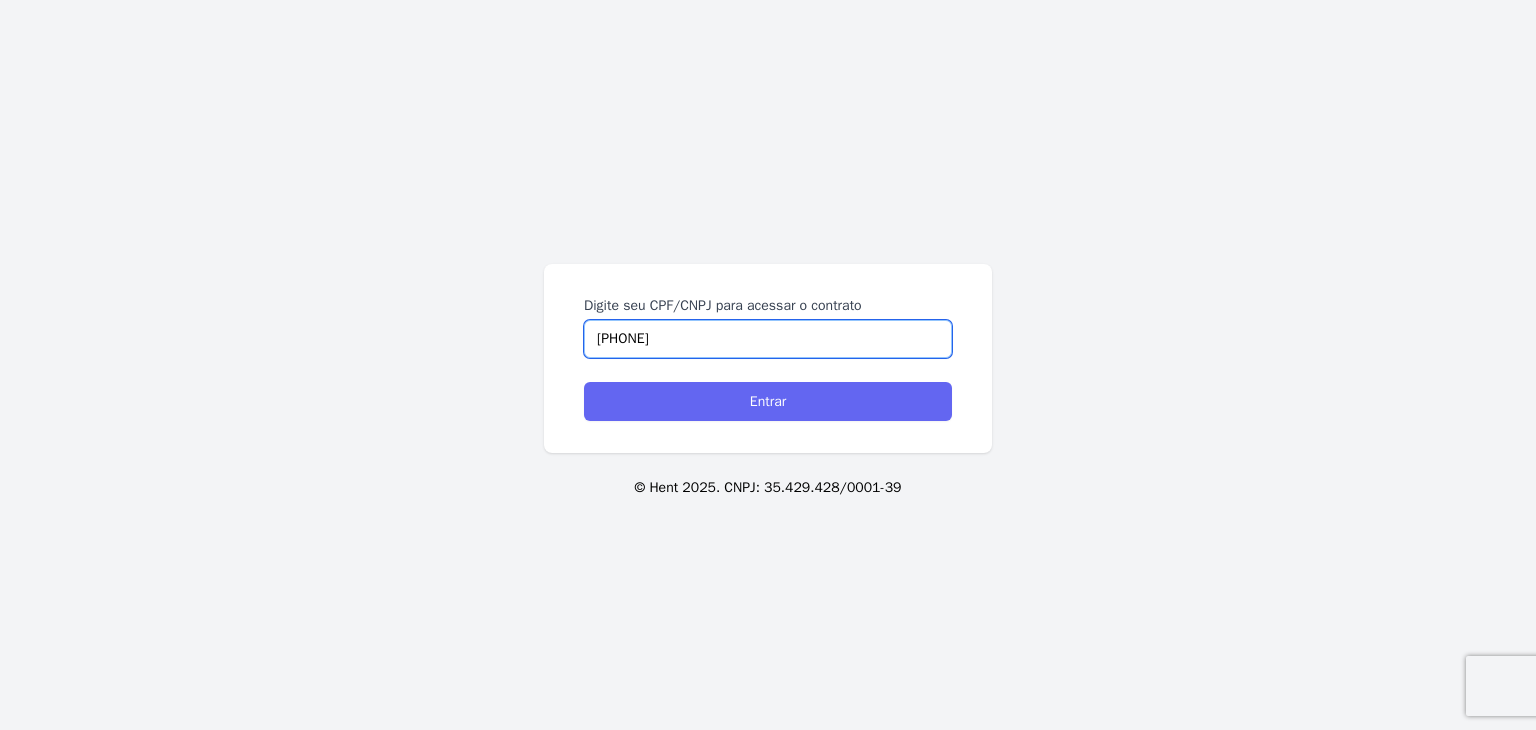 type on "[PHONE]" 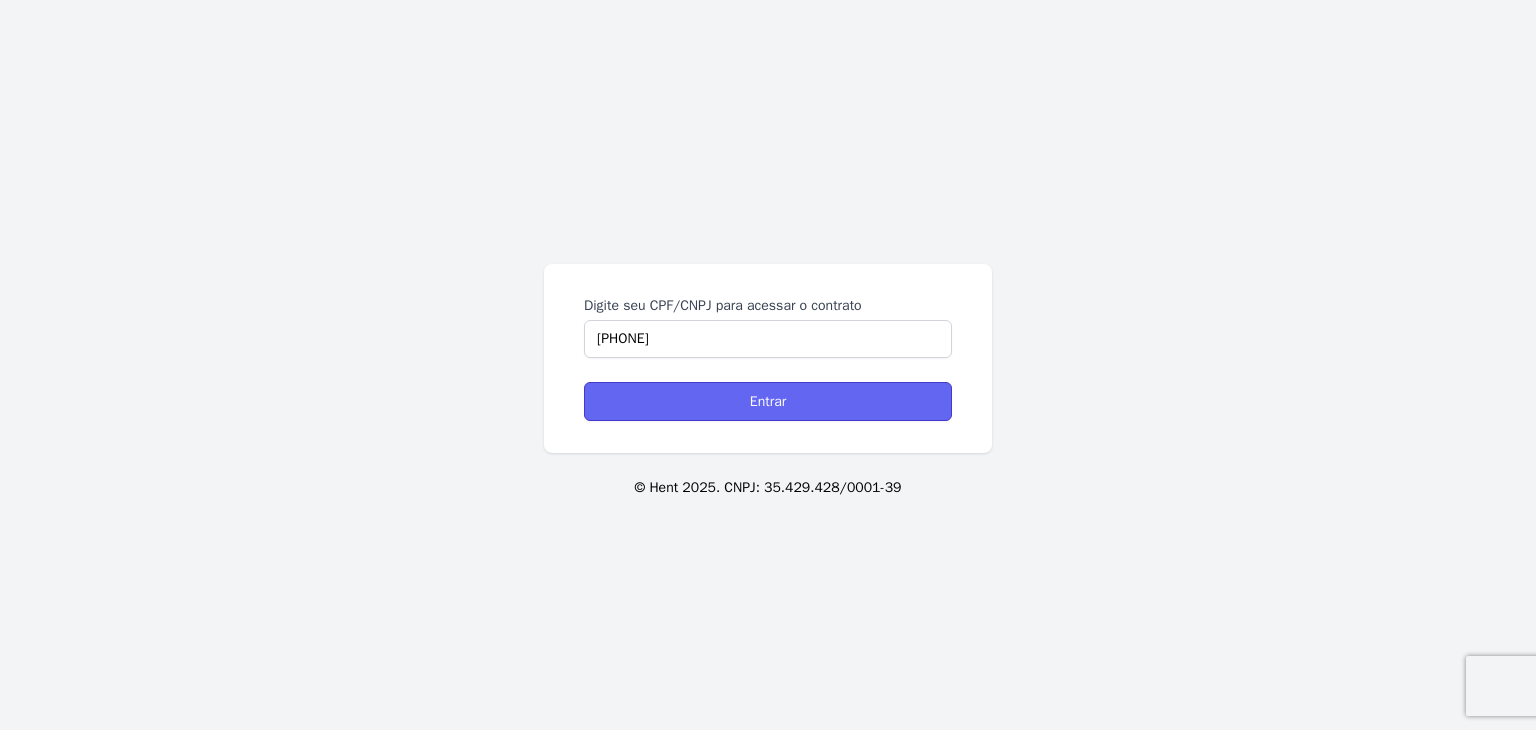 click on "Entrar" at bounding box center (768, 401) 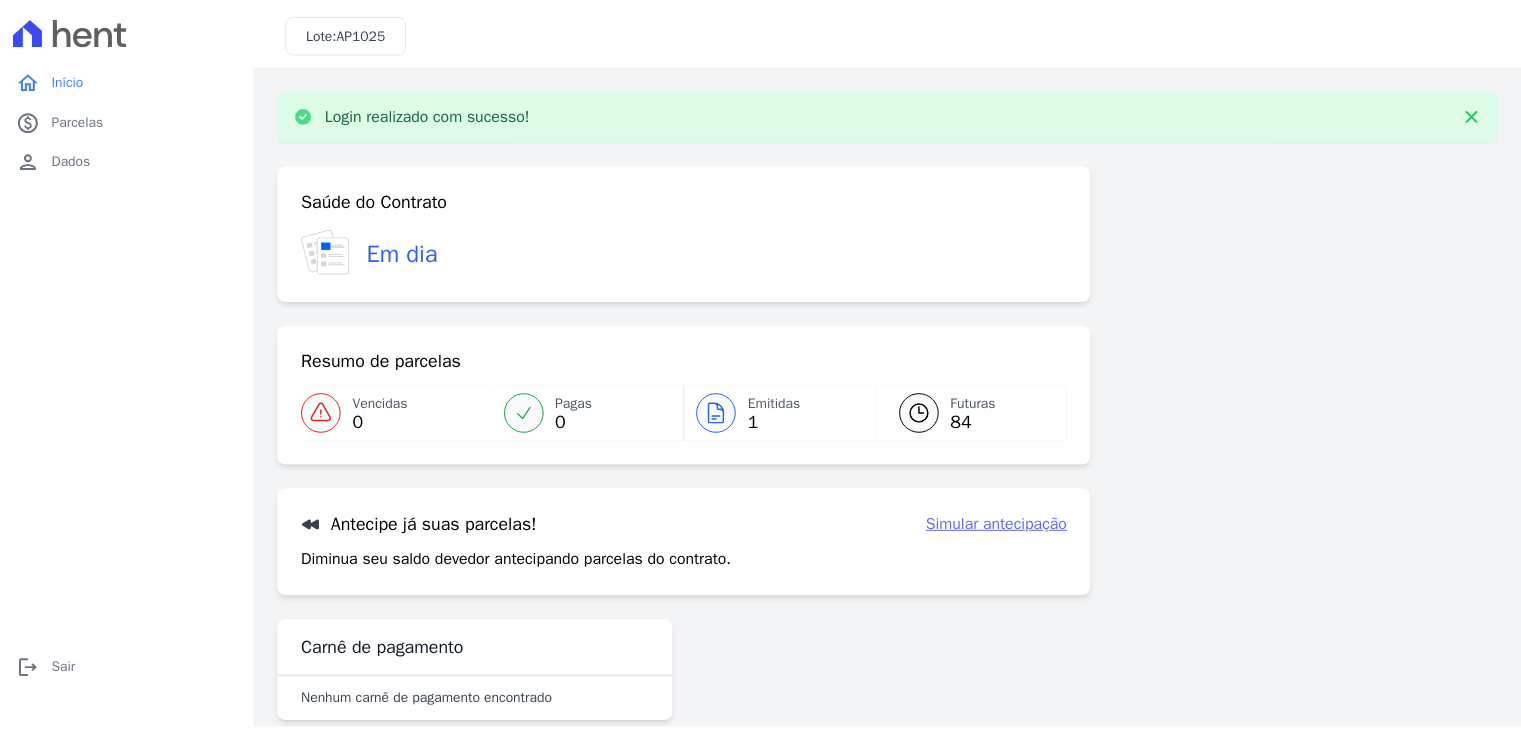 scroll, scrollTop: 0, scrollLeft: 0, axis: both 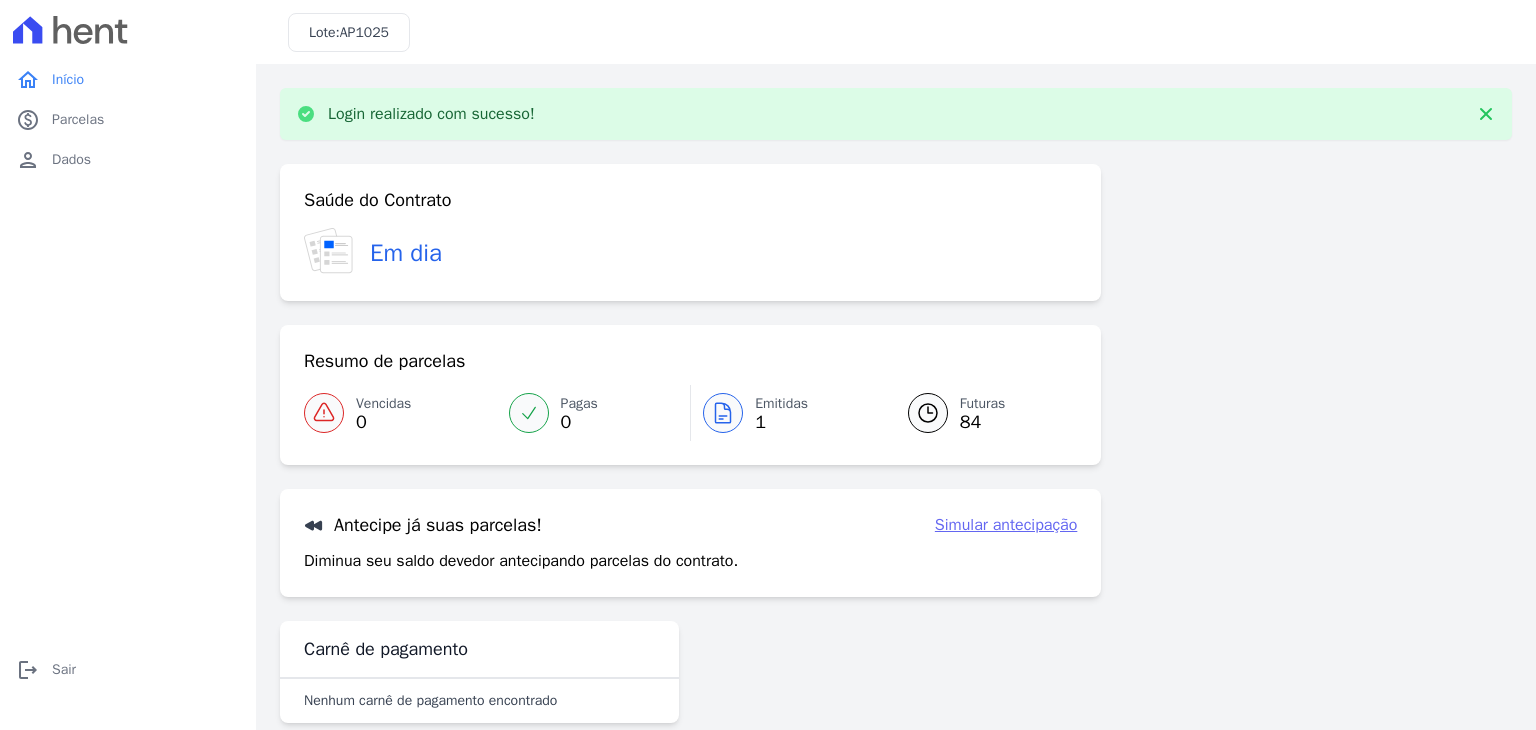 click on "Emitidas
1" at bounding box center (787, 413) 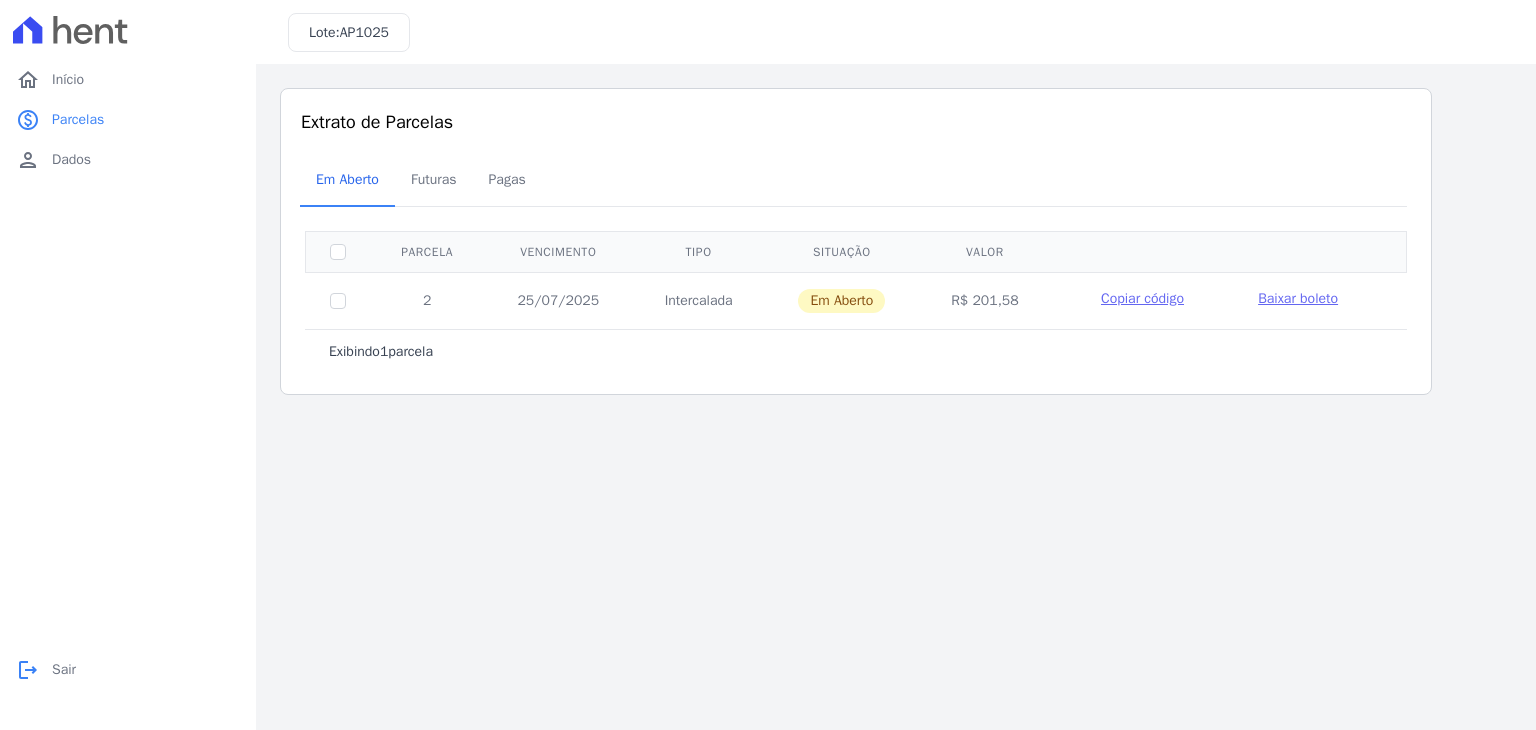 drag, startPoint x: 62, startPoint y: 677, endPoint x: 955, endPoint y: 163, distance: 1030.3616 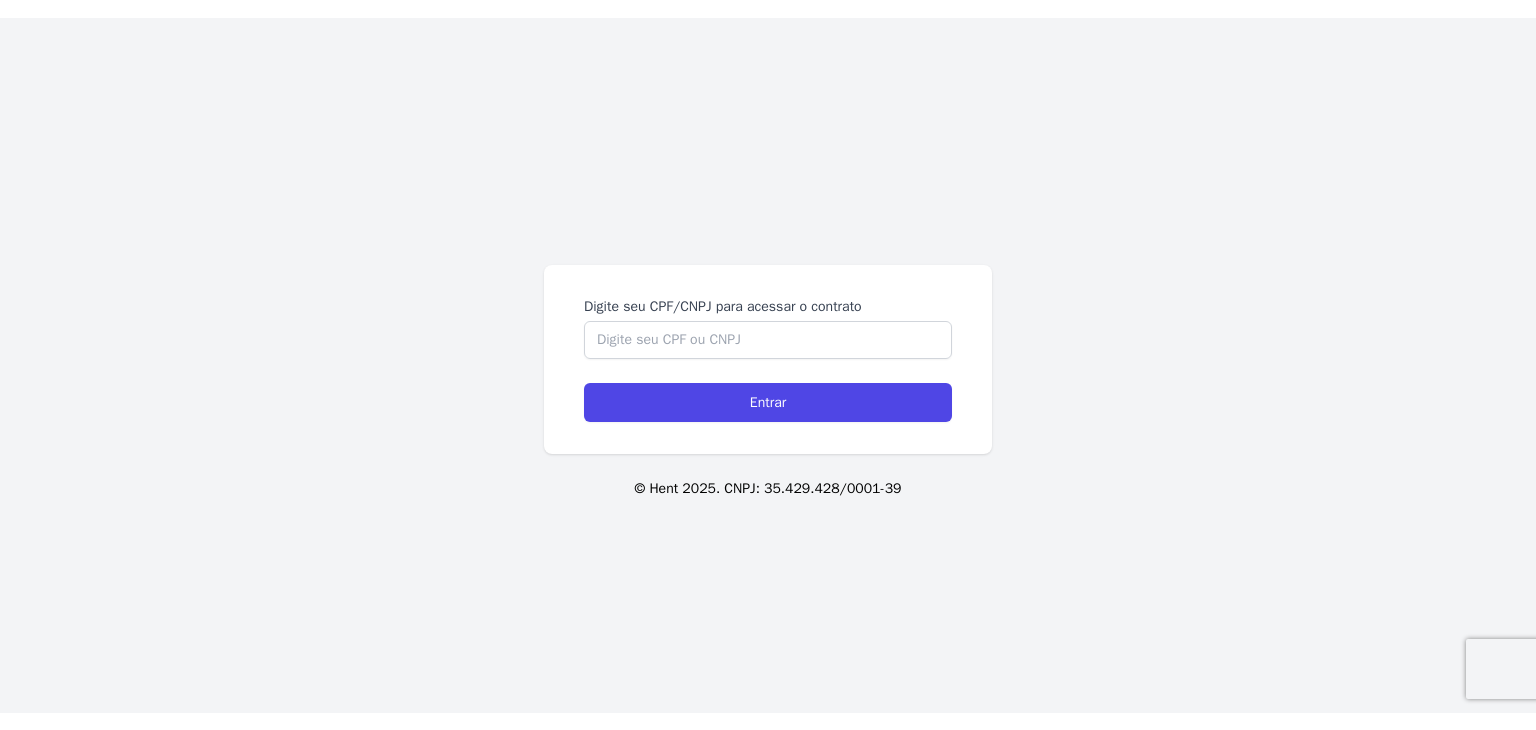 scroll, scrollTop: 0, scrollLeft: 0, axis: both 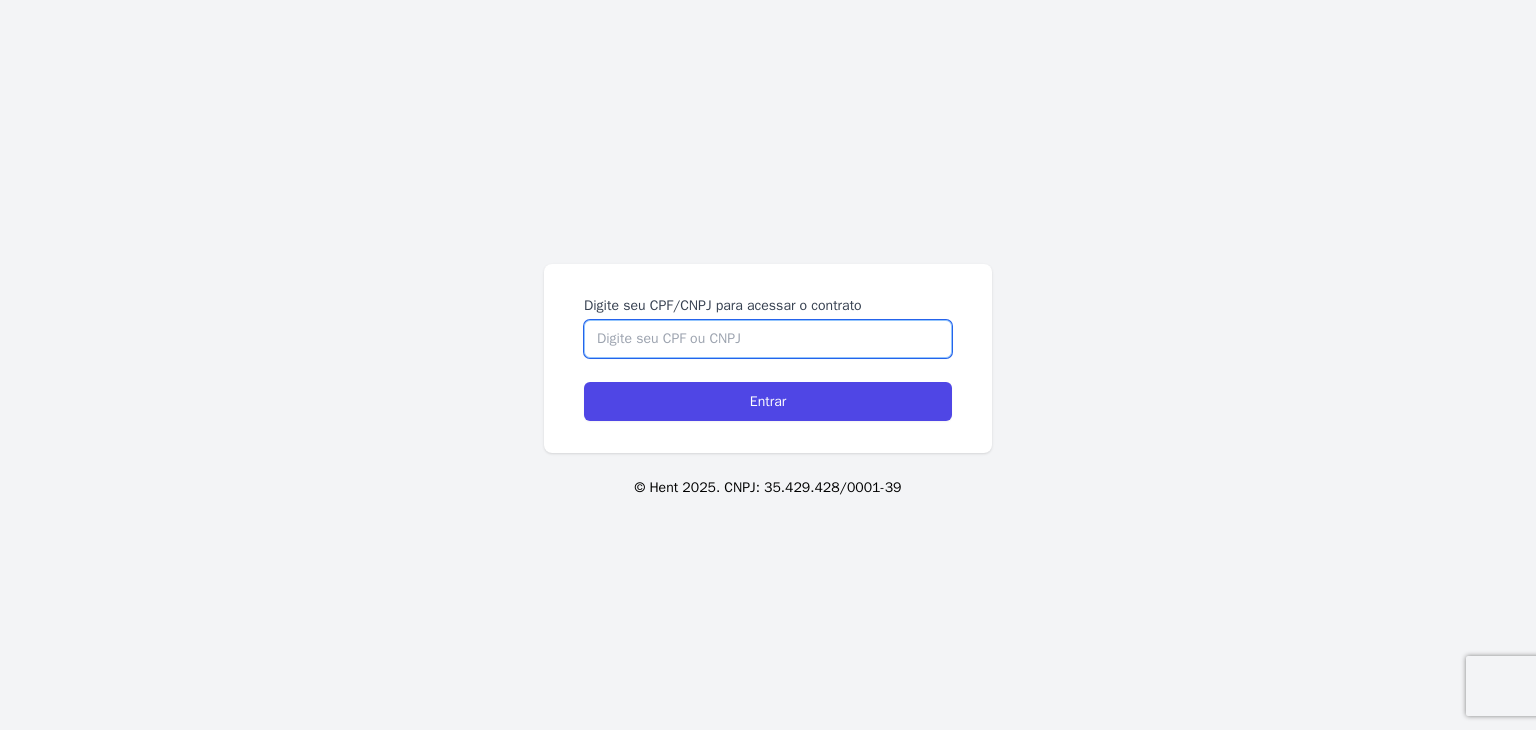 click on "Digite seu CPF/CNPJ para acessar o contrato" at bounding box center (768, 339) 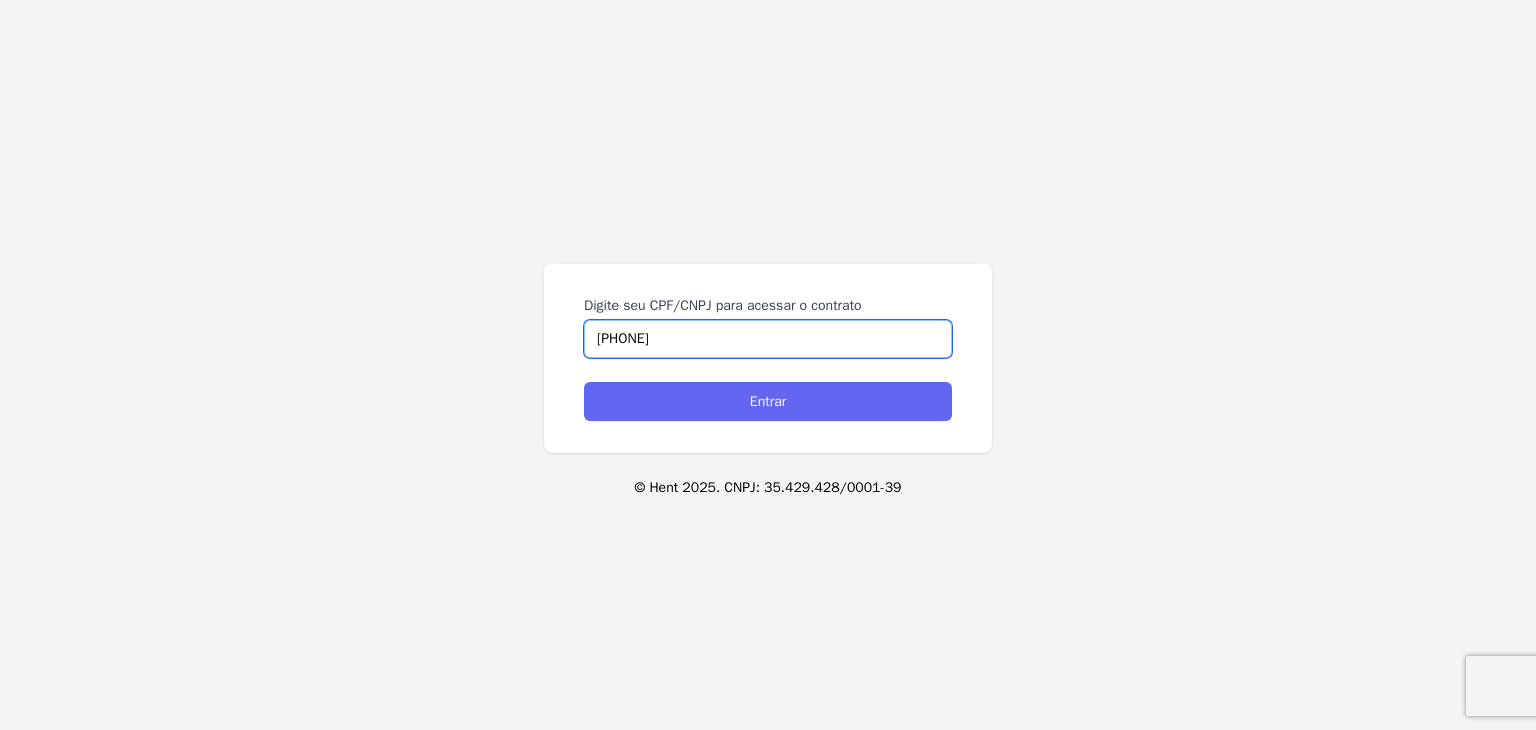 type on "[PHONE]" 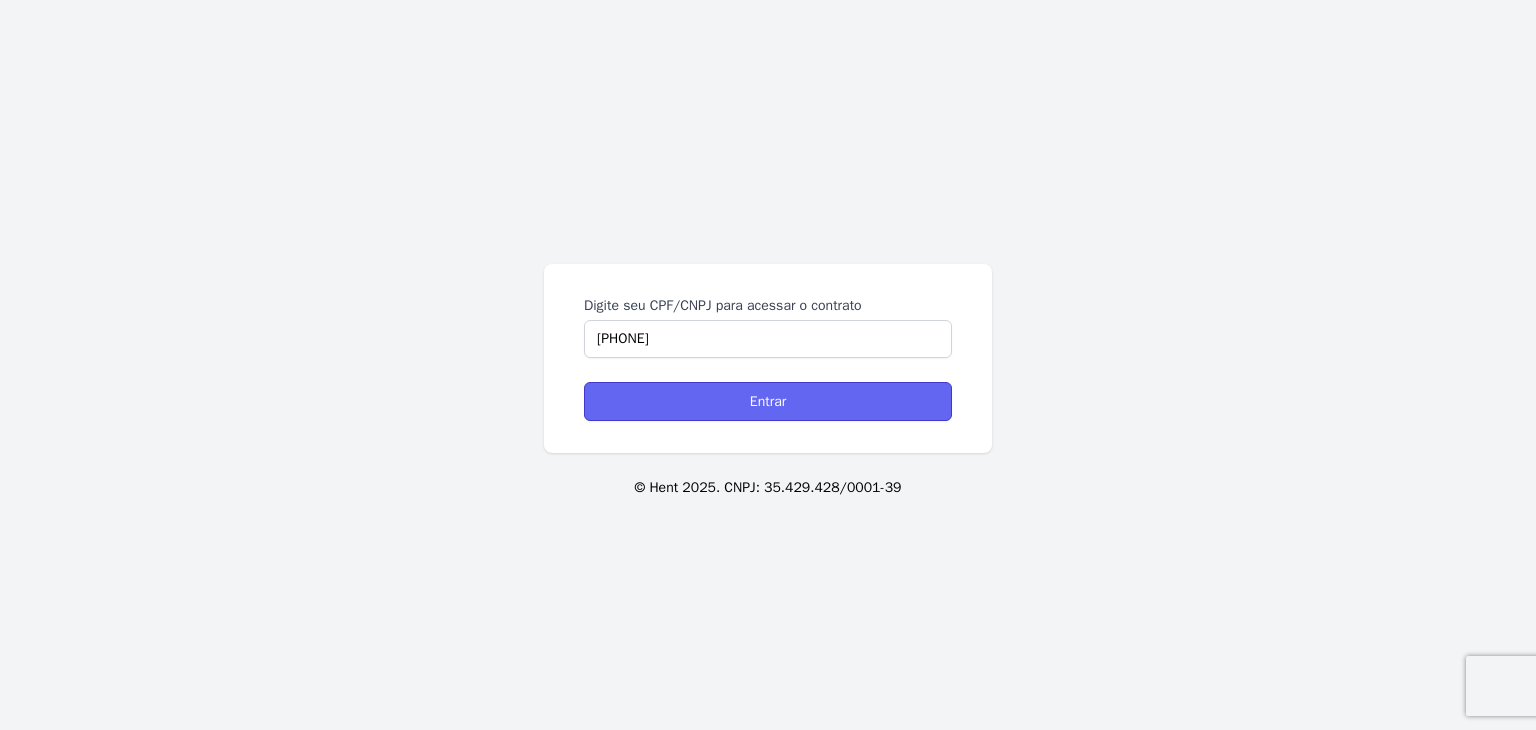 click on "Entrar" at bounding box center [768, 401] 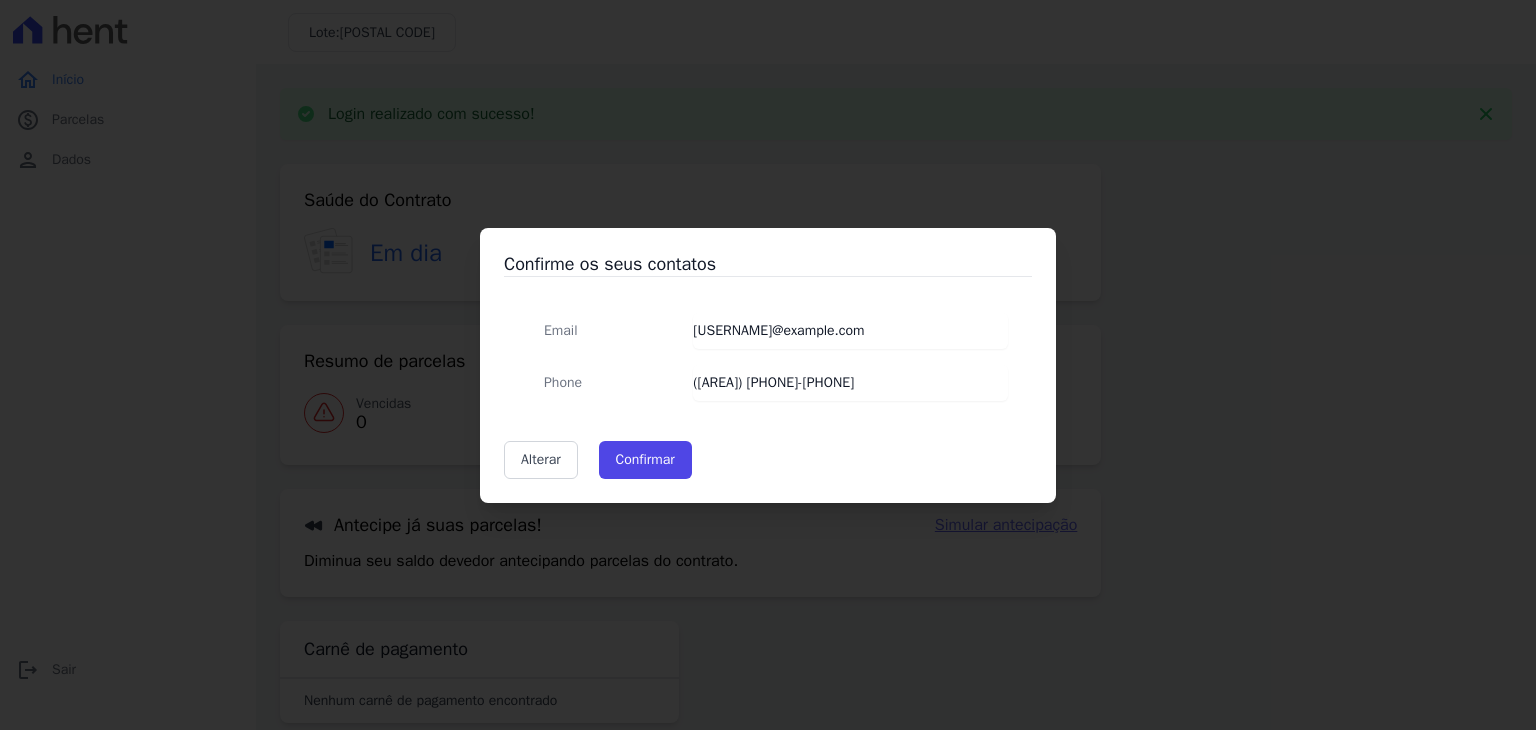 scroll, scrollTop: 0, scrollLeft: 0, axis: both 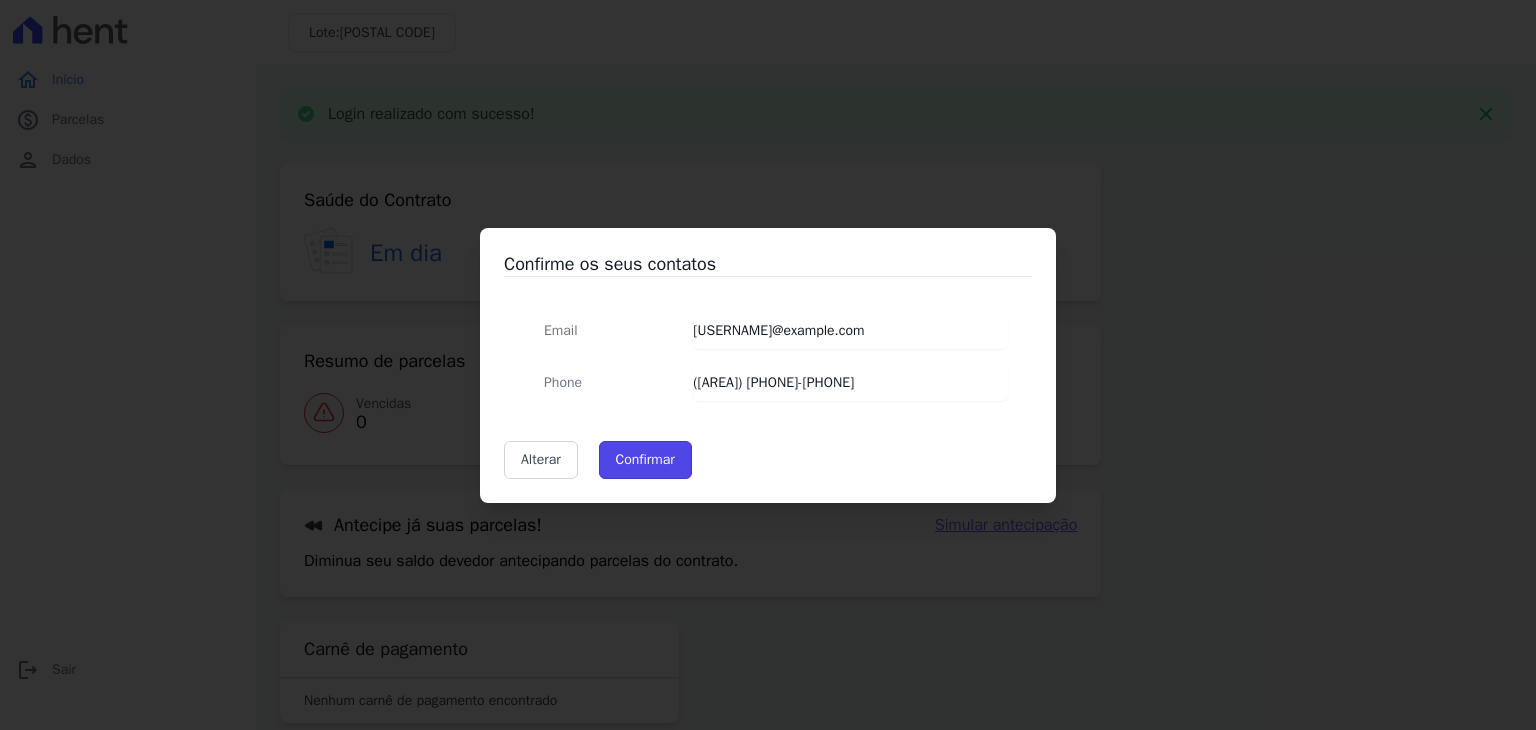 click on "Confirmar" at bounding box center (645, 460) 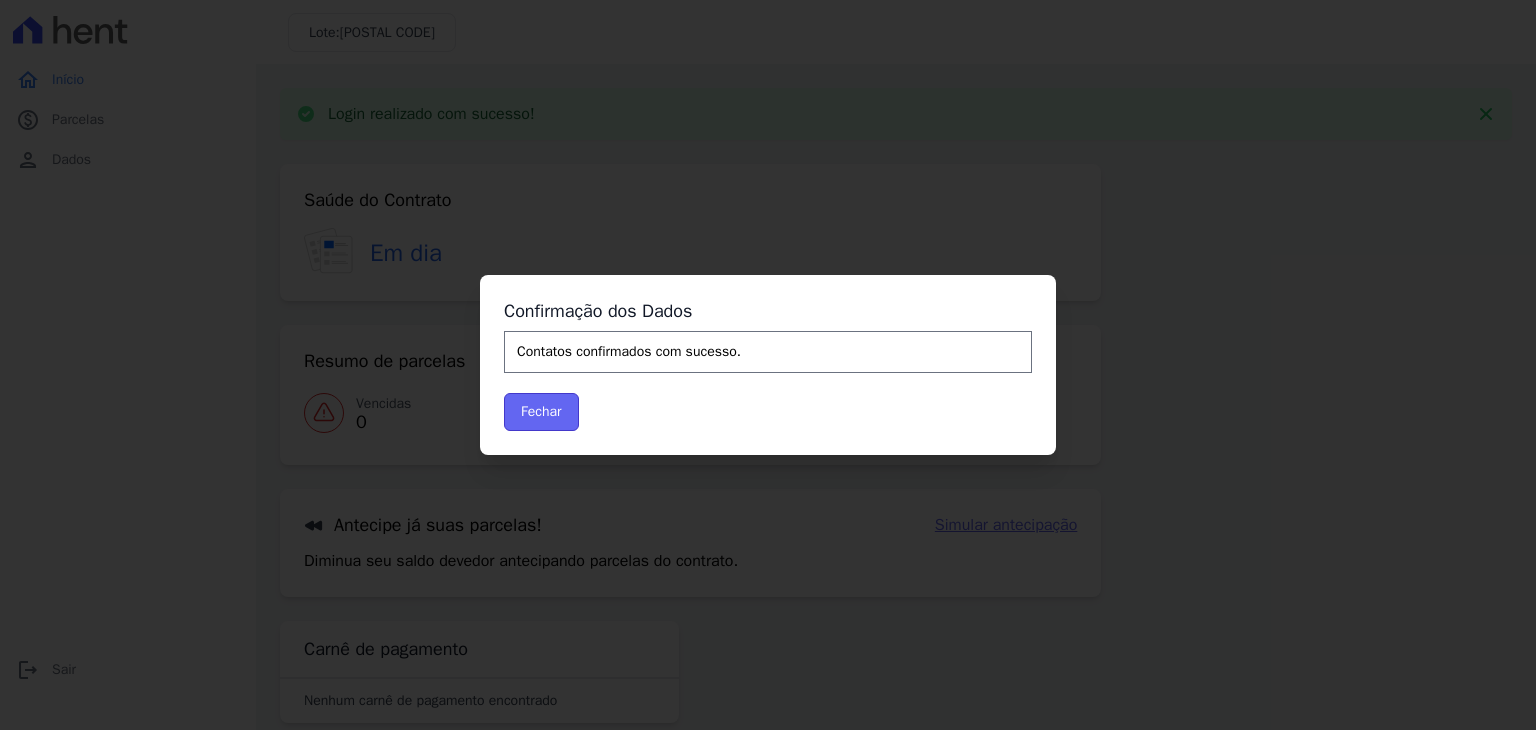 click on "Fechar" at bounding box center [541, 412] 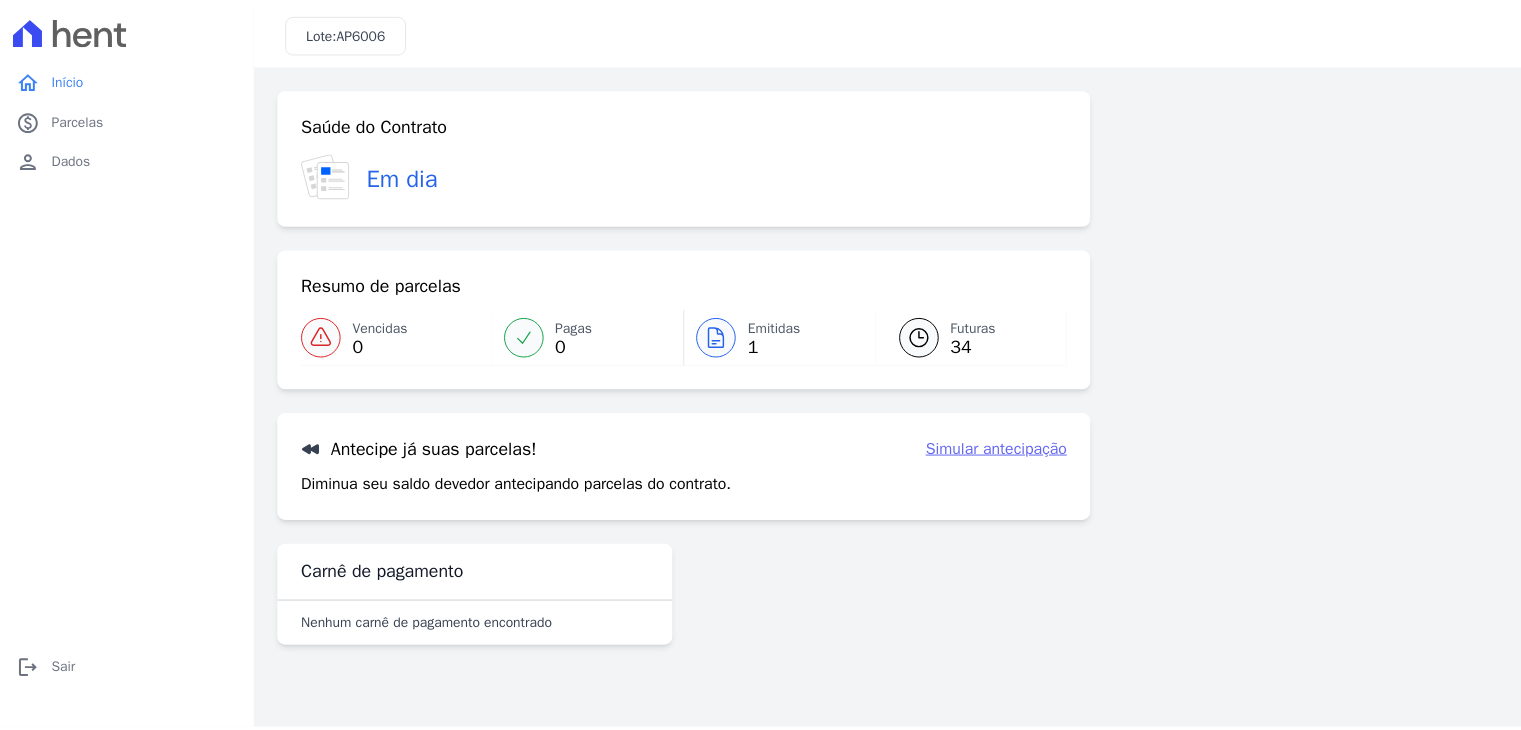 scroll, scrollTop: 0, scrollLeft: 0, axis: both 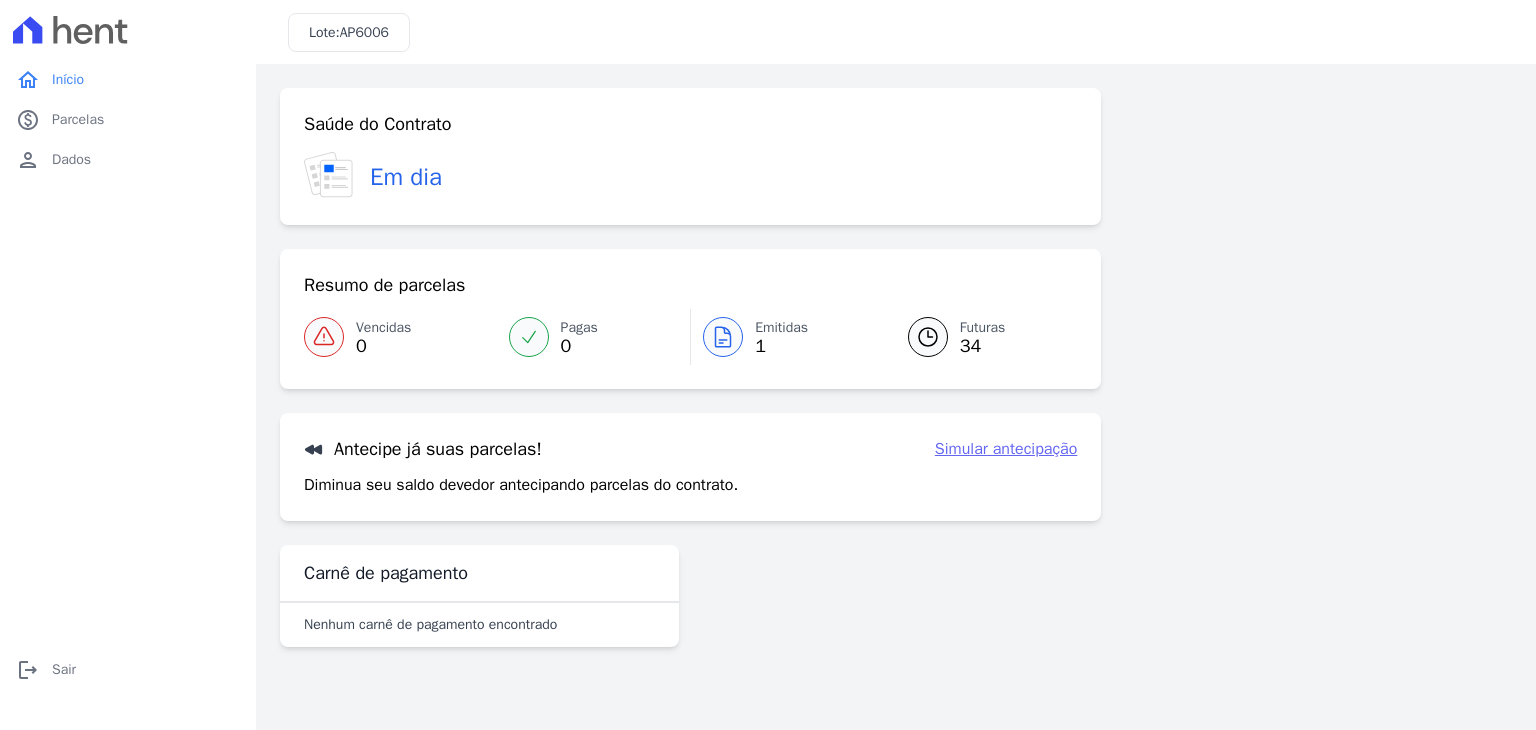 click on "Emitidas" at bounding box center [781, 327] 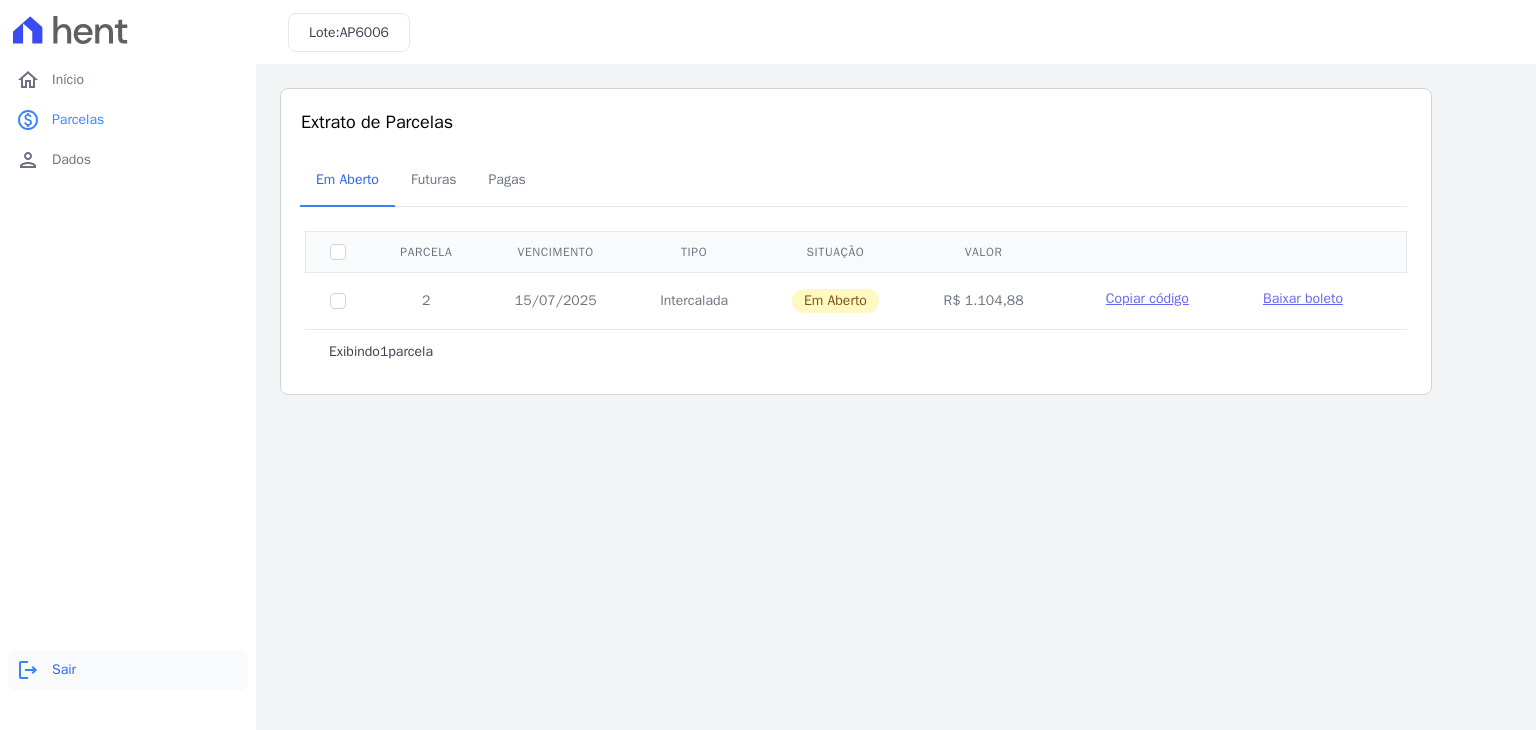 click on "logout" at bounding box center (28, 670) 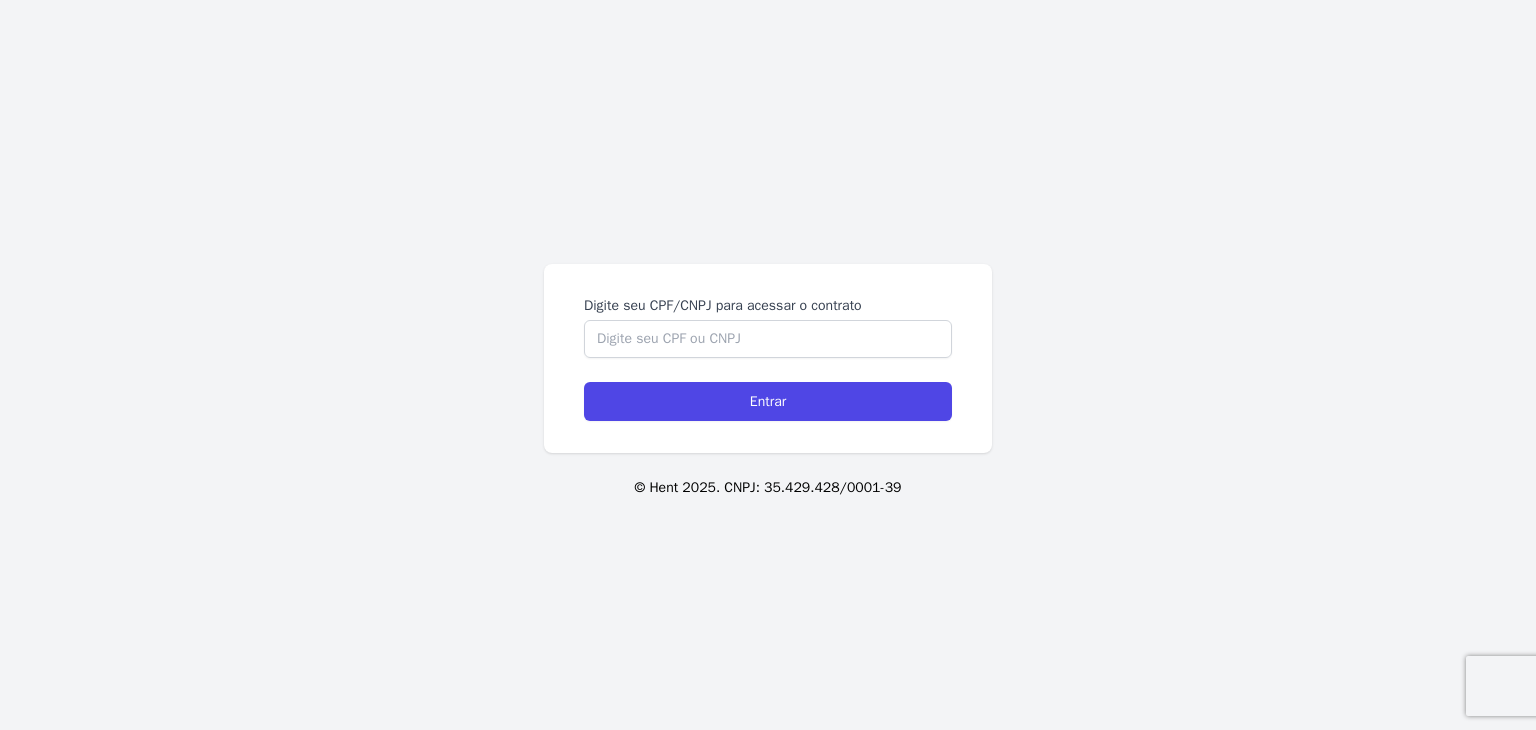 scroll, scrollTop: 0, scrollLeft: 0, axis: both 